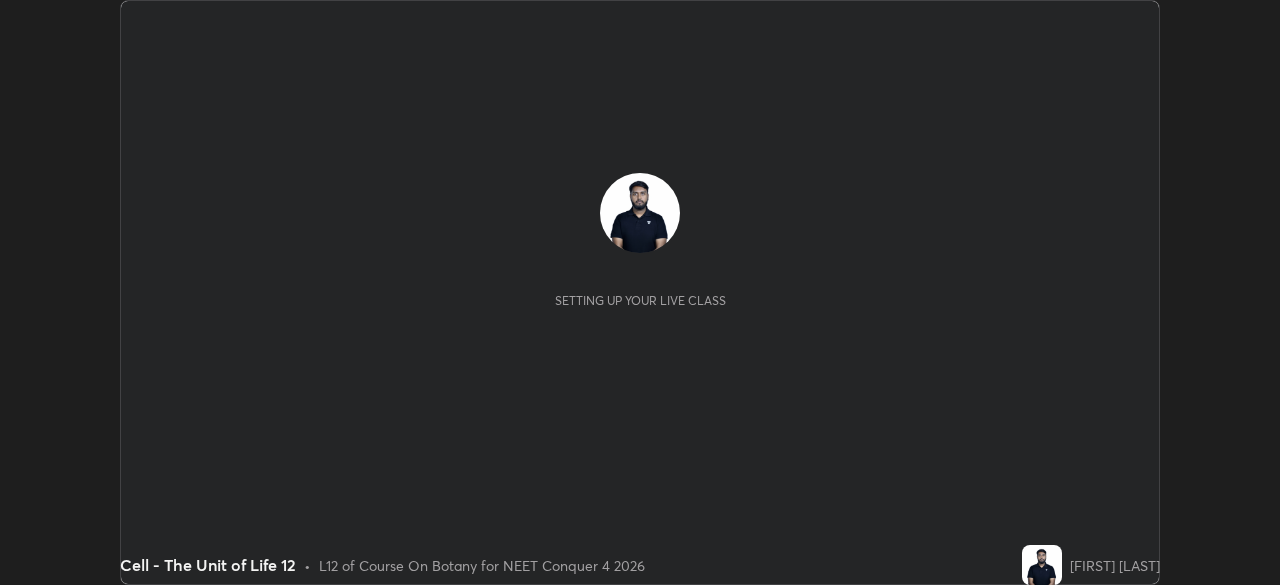 scroll, scrollTop: 0, scrollLeft: 0, axis: both 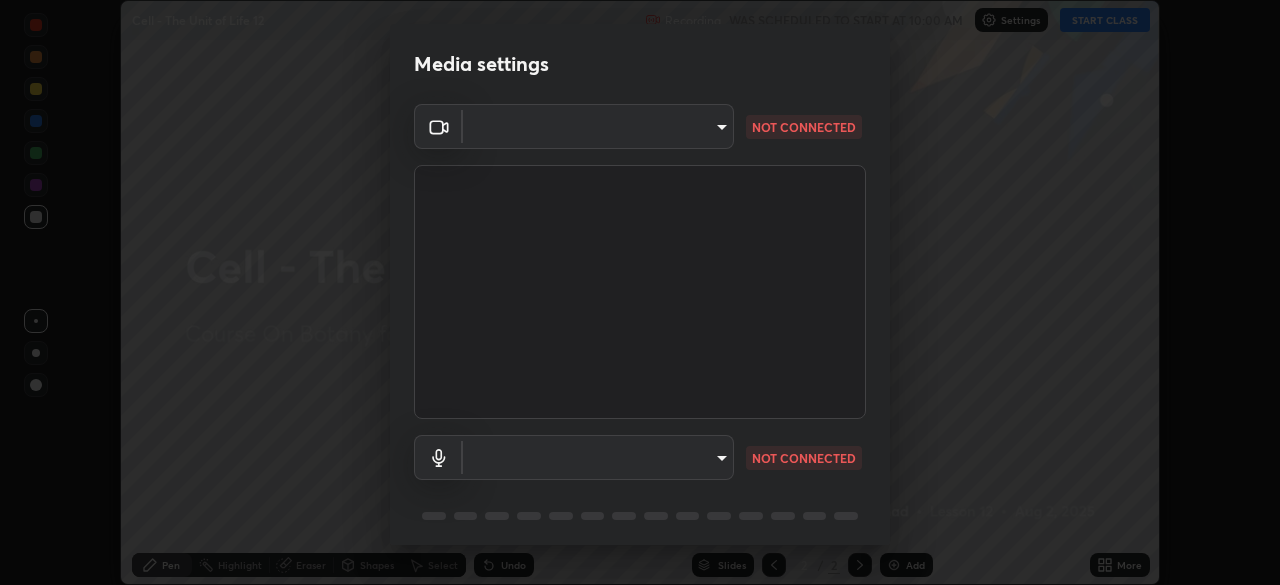 type on "f71e553e624726a4ddb0c4b08359c131bfc597280813abeb697258ceb3185fd0" 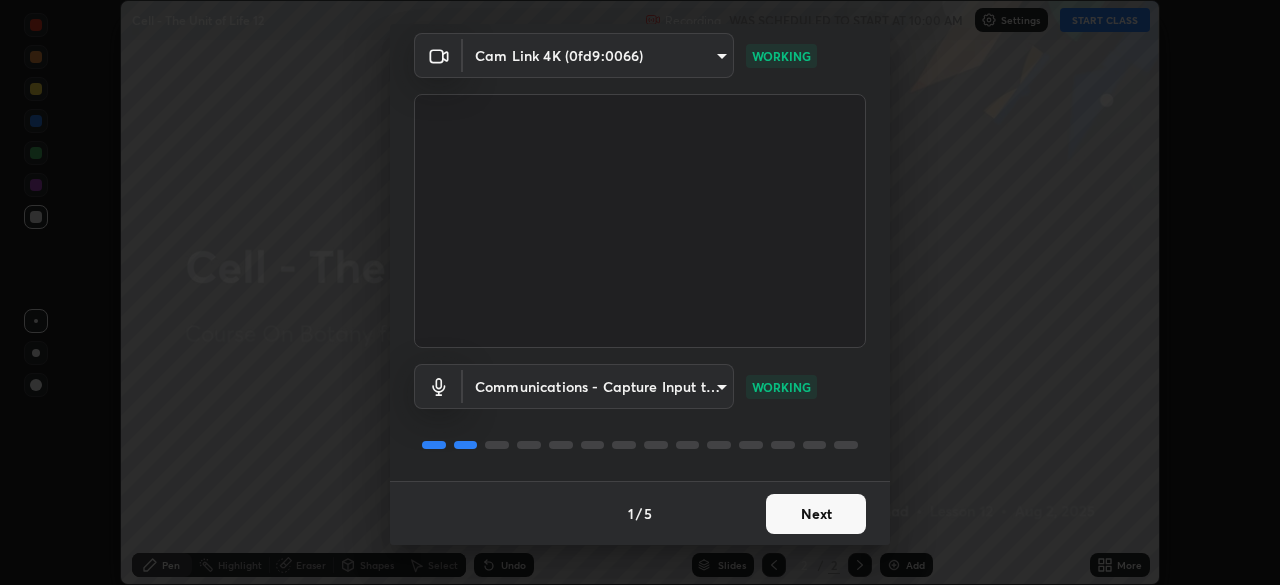 click on "Next" at bounding box center [816, 514] 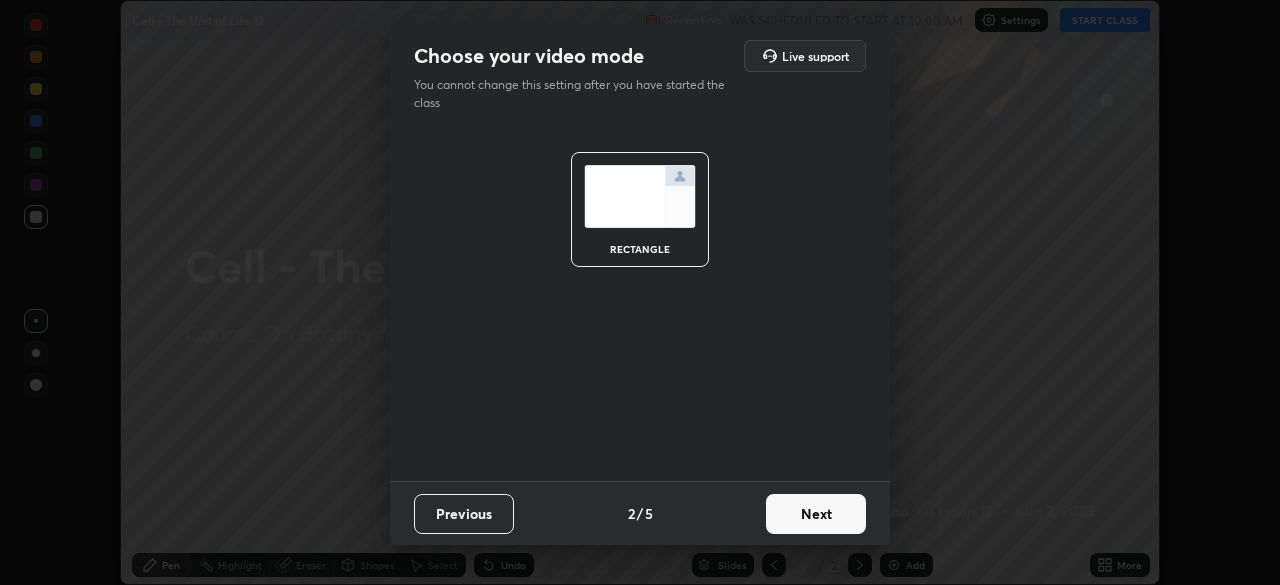 click on "Next" at bounding box center (816, 514) 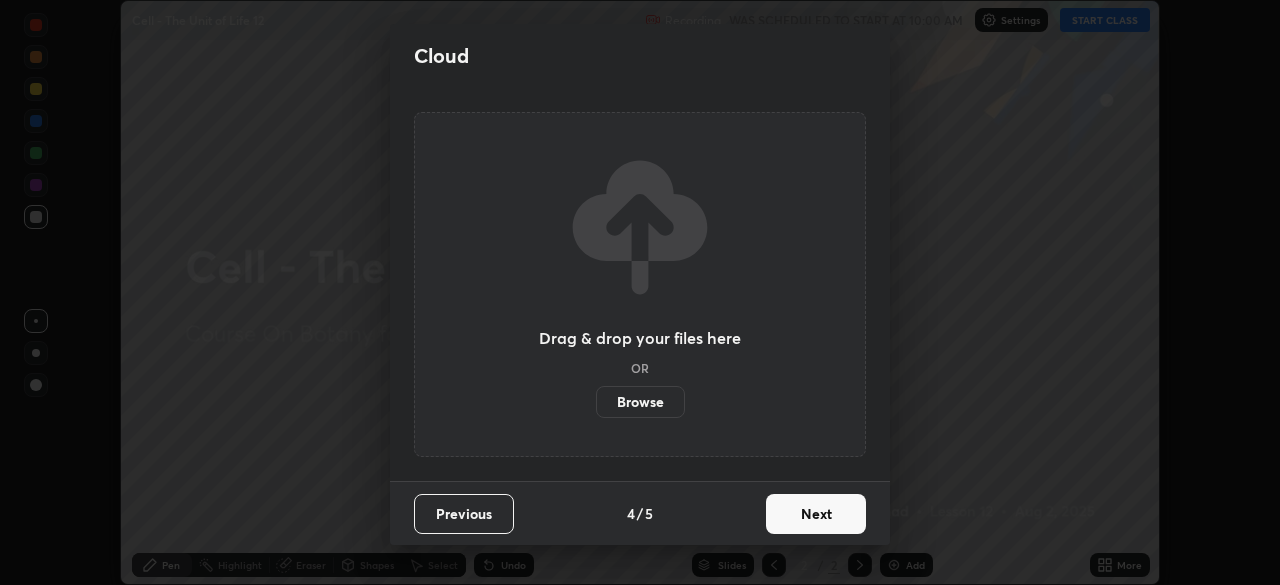 click on "Next" at bounding box center (816, 514) 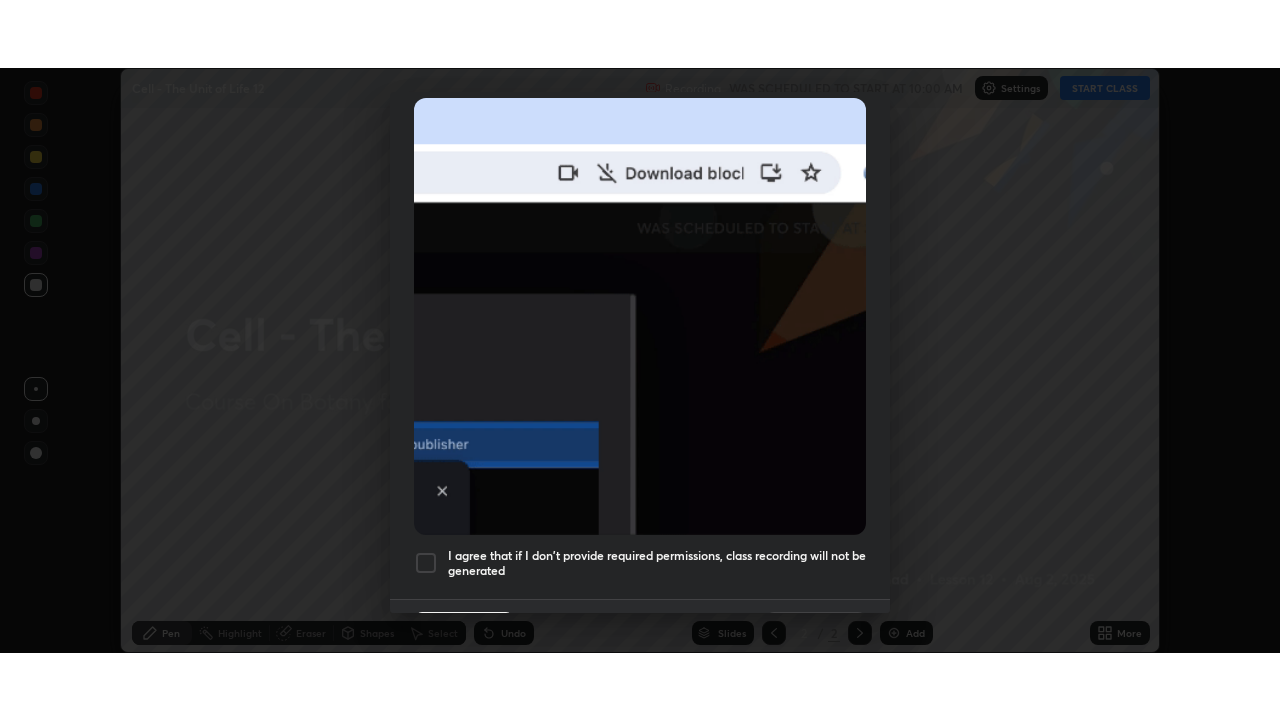 scroll, scrollTop: 479, scrollLeft: 0, axis: vertical 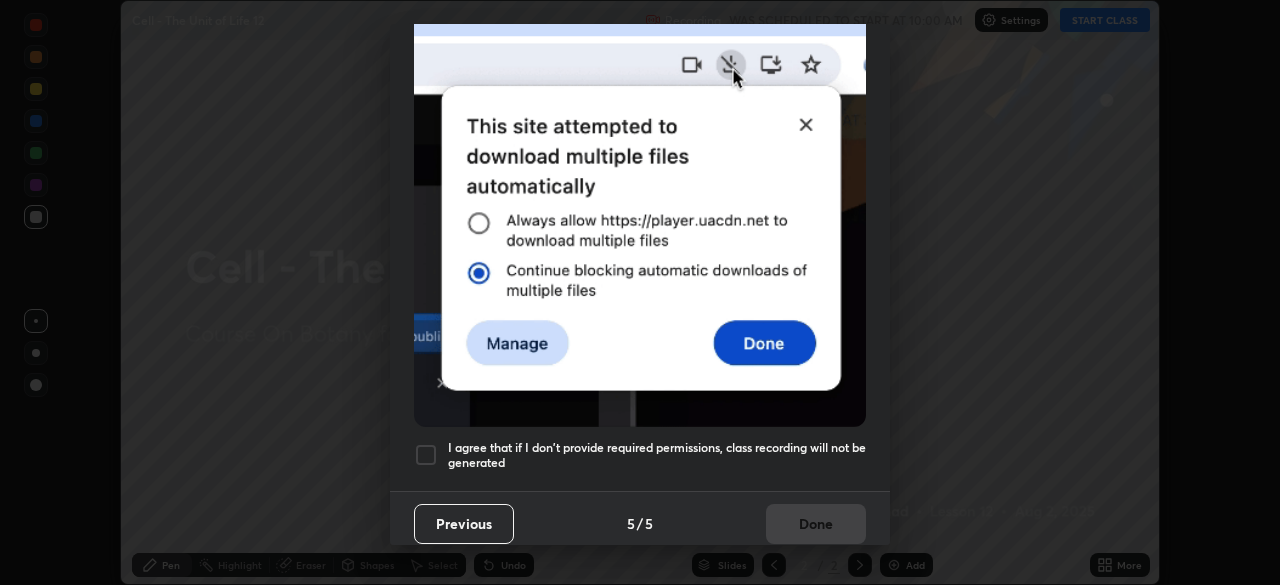 click at bounding box center [426, 455] 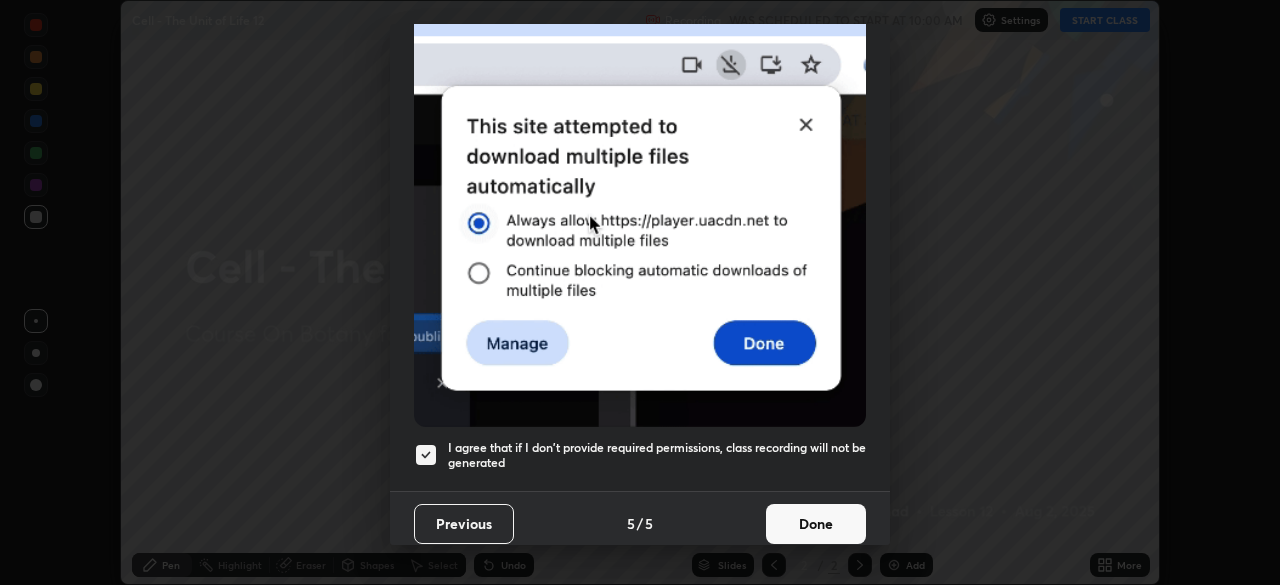 click on "Done" at bounding box center (816, 524) 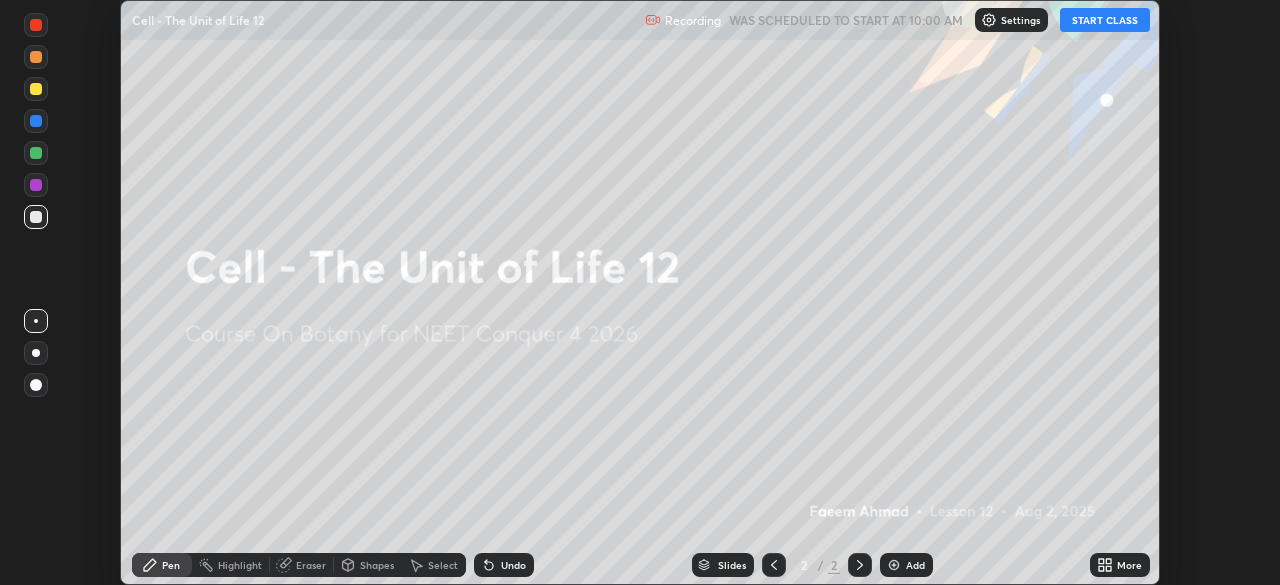 click on "START CLASS" at bounding box center [1105, 20] 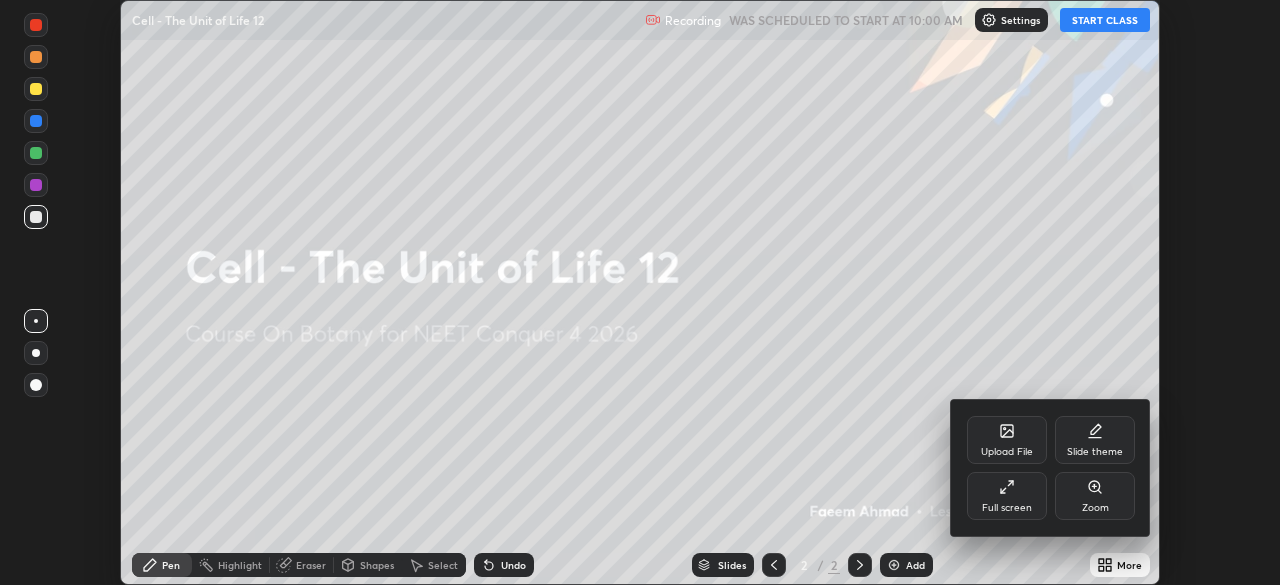 click on "Full screen" at bounding box center [1007, 496] 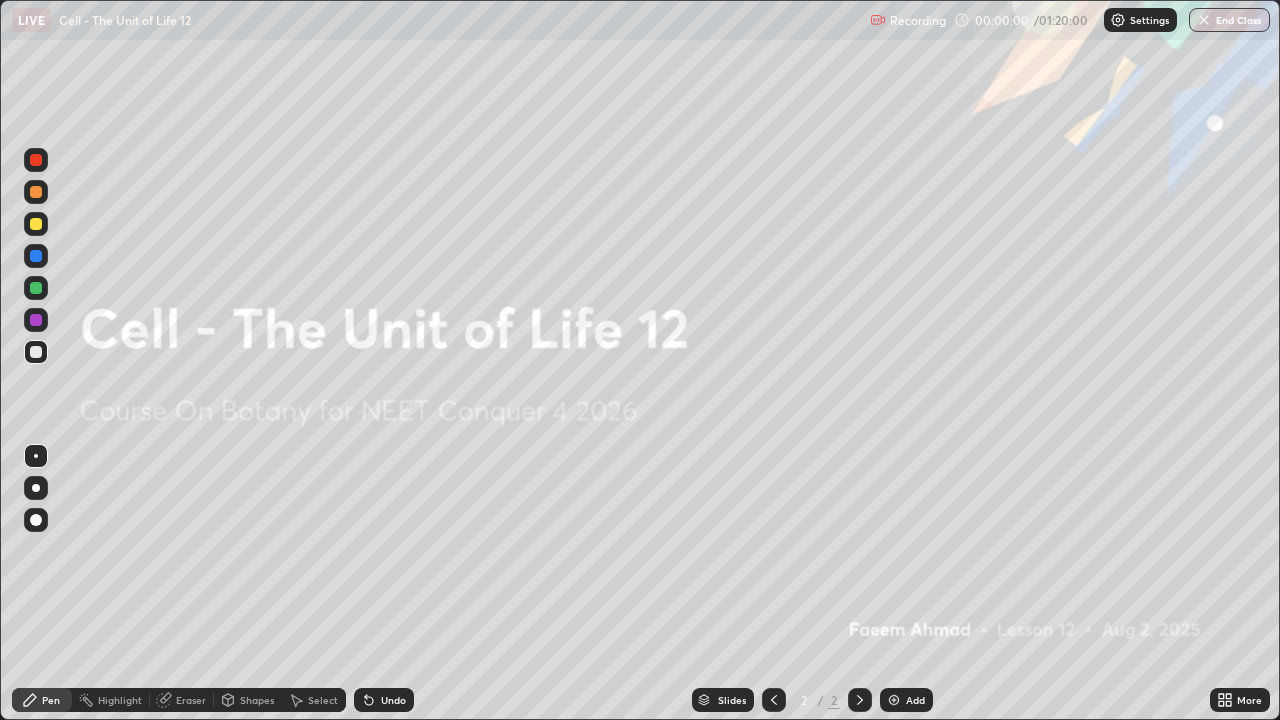scroll, scrollTop: 99280, scrollLeft: 98720, axis: both 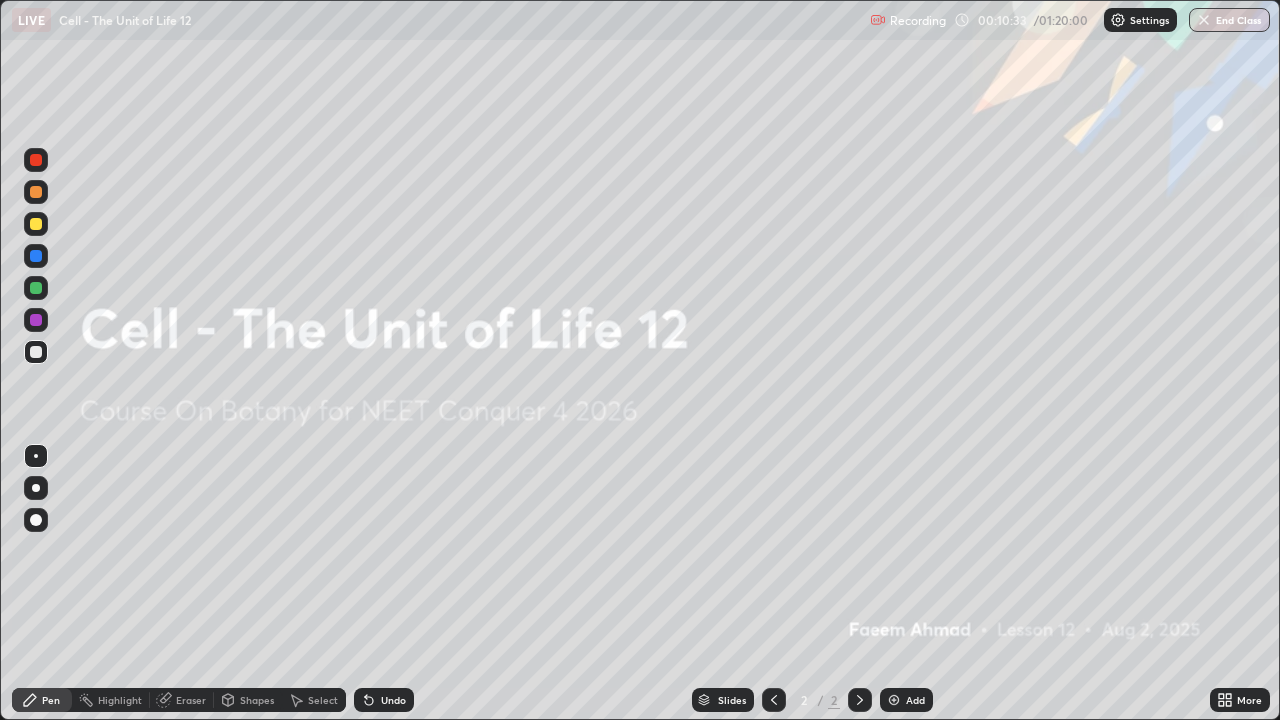 click on "Add" at bounding box center (906, 700) 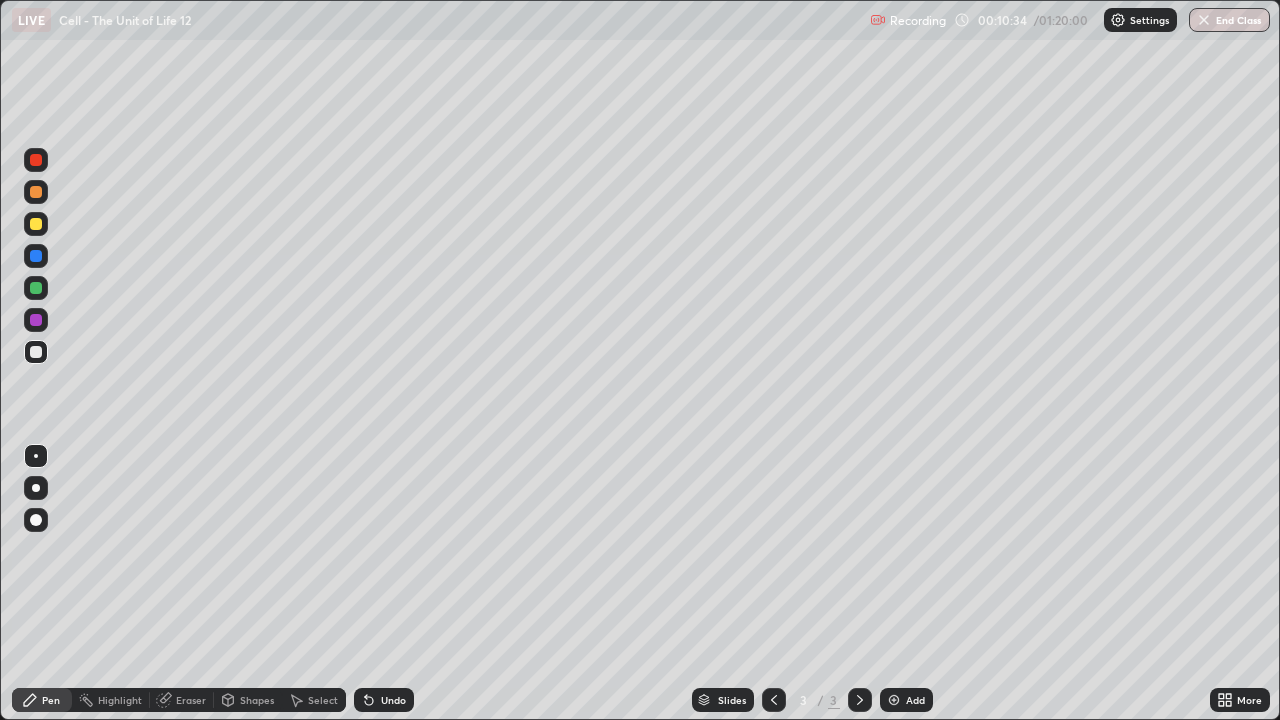 click at bounding box center (36, 224) 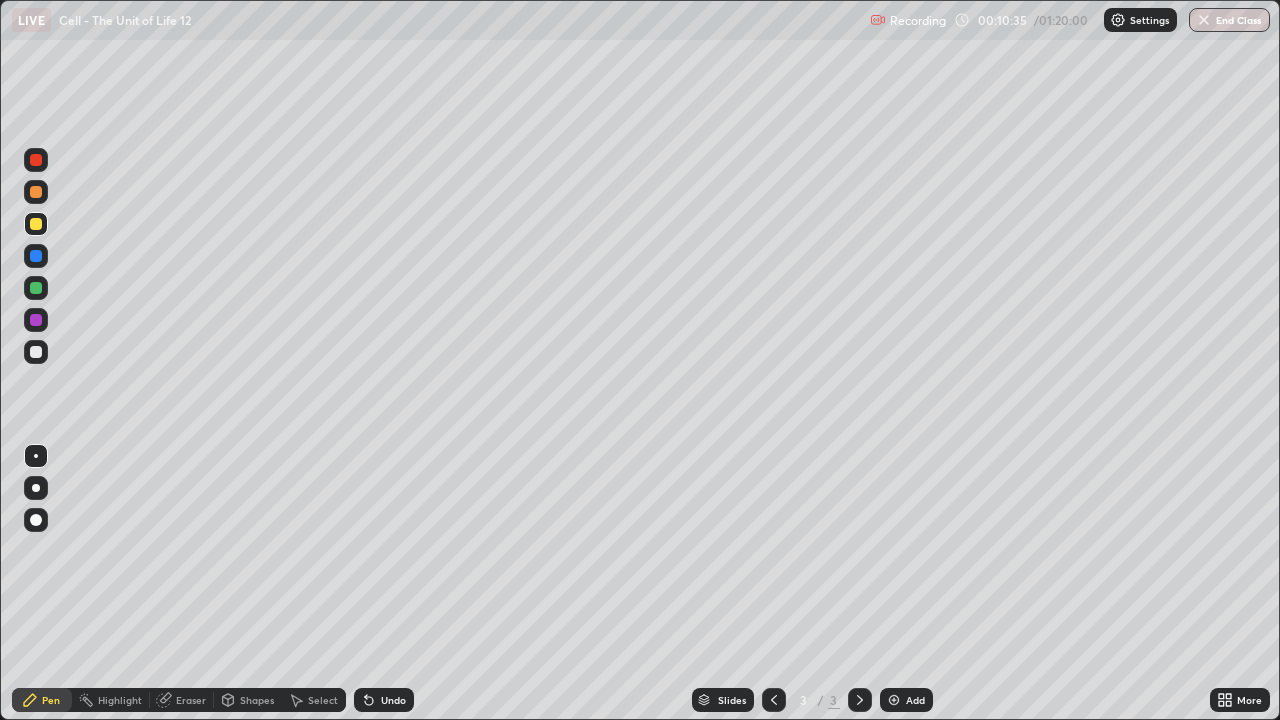 click at bounding box center [36, 488] 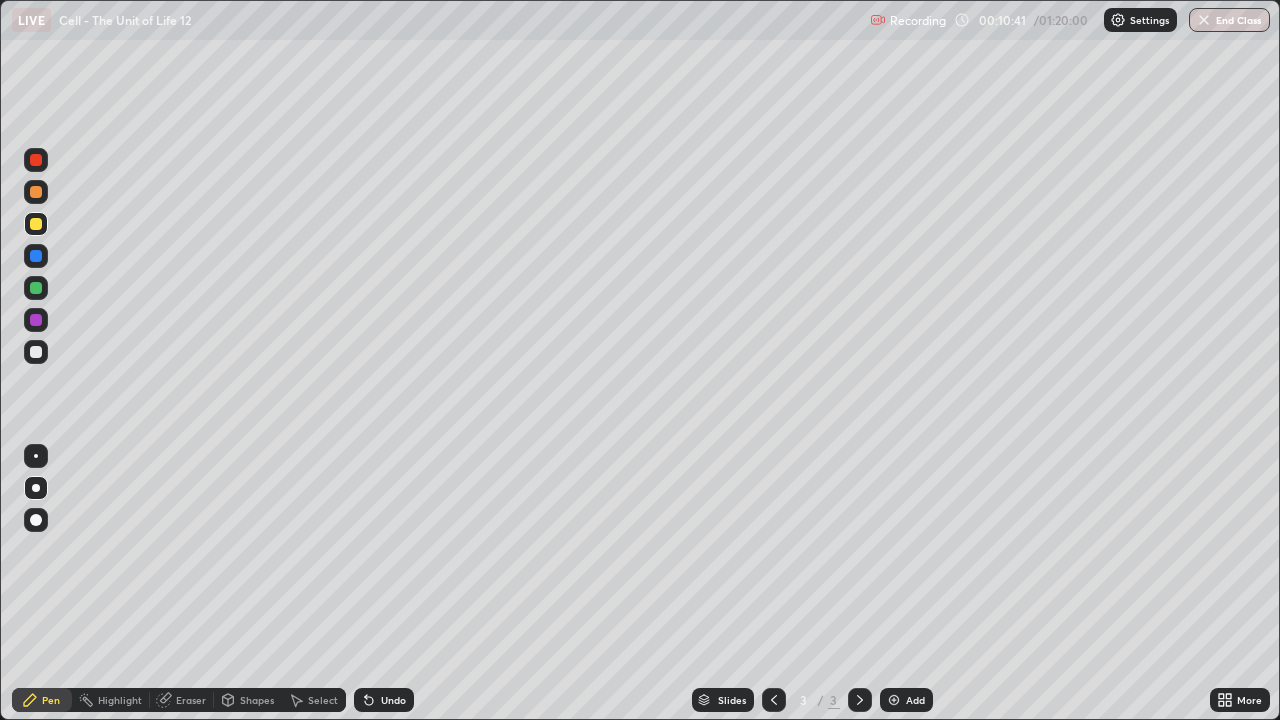 click at bounding box center [36, 352] 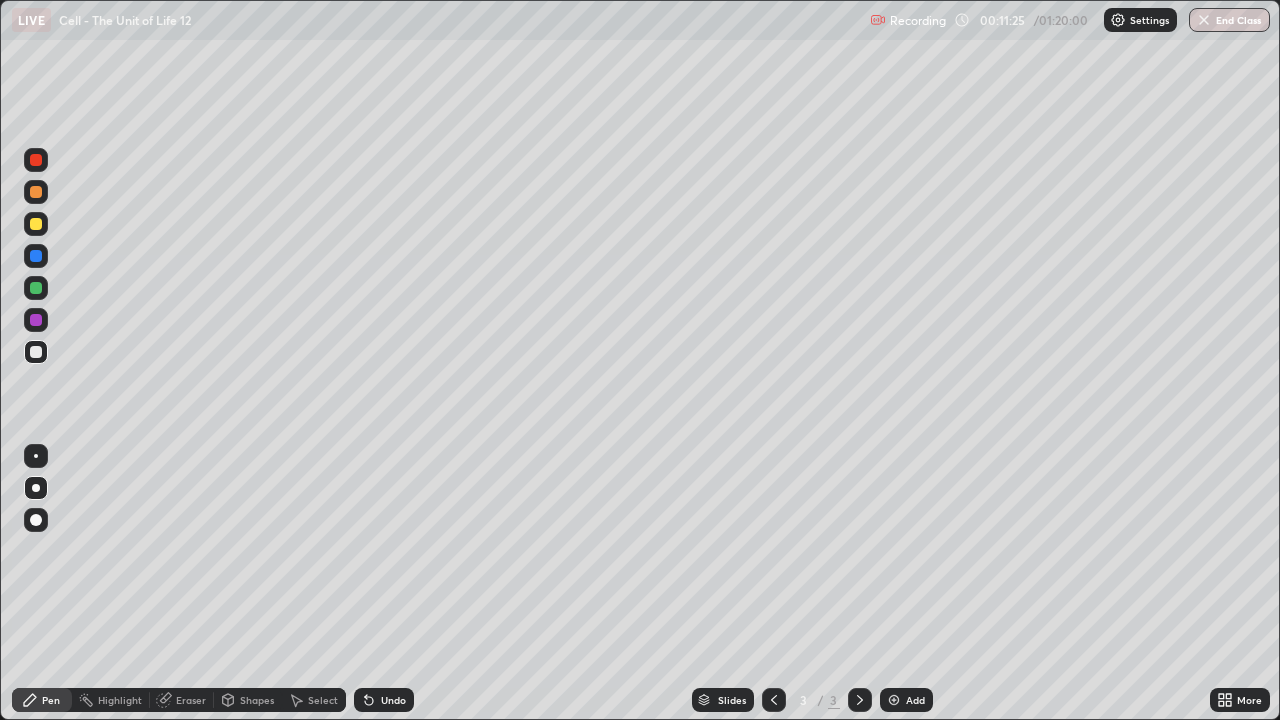 click on "Undo" at bounding box center (384, 700) 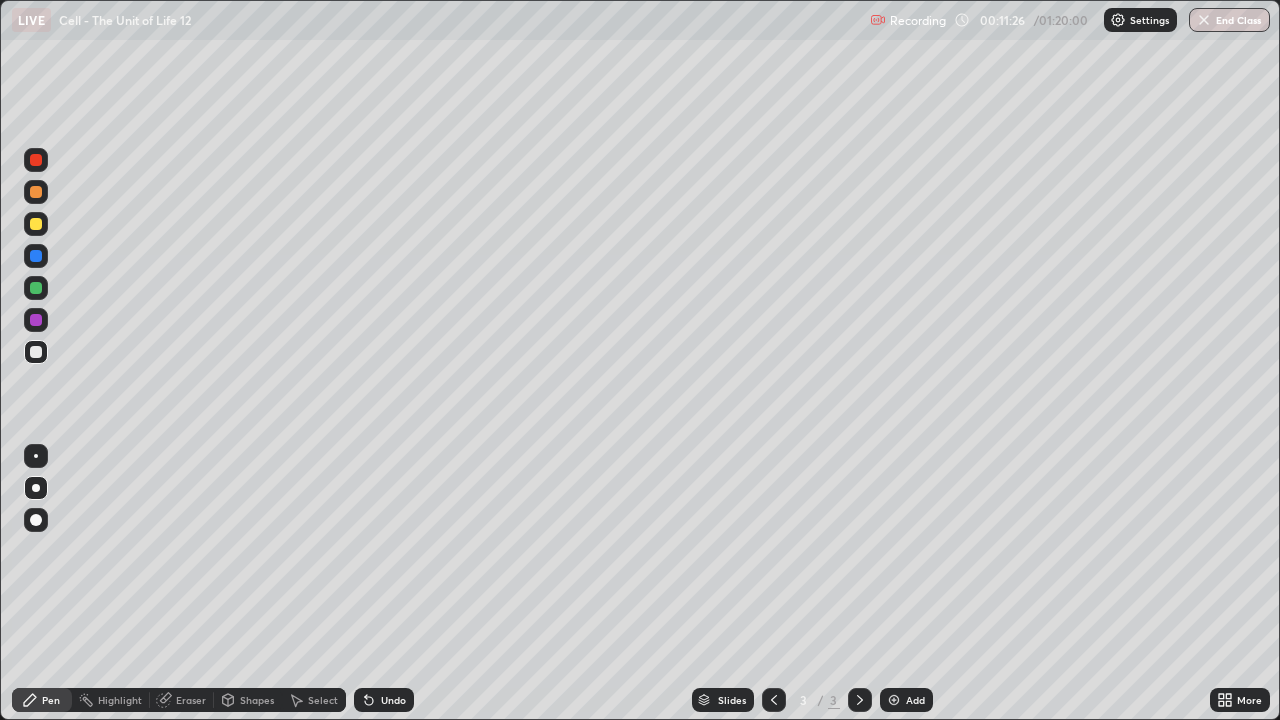 click on "Undo" at bounding box center [384, 700] 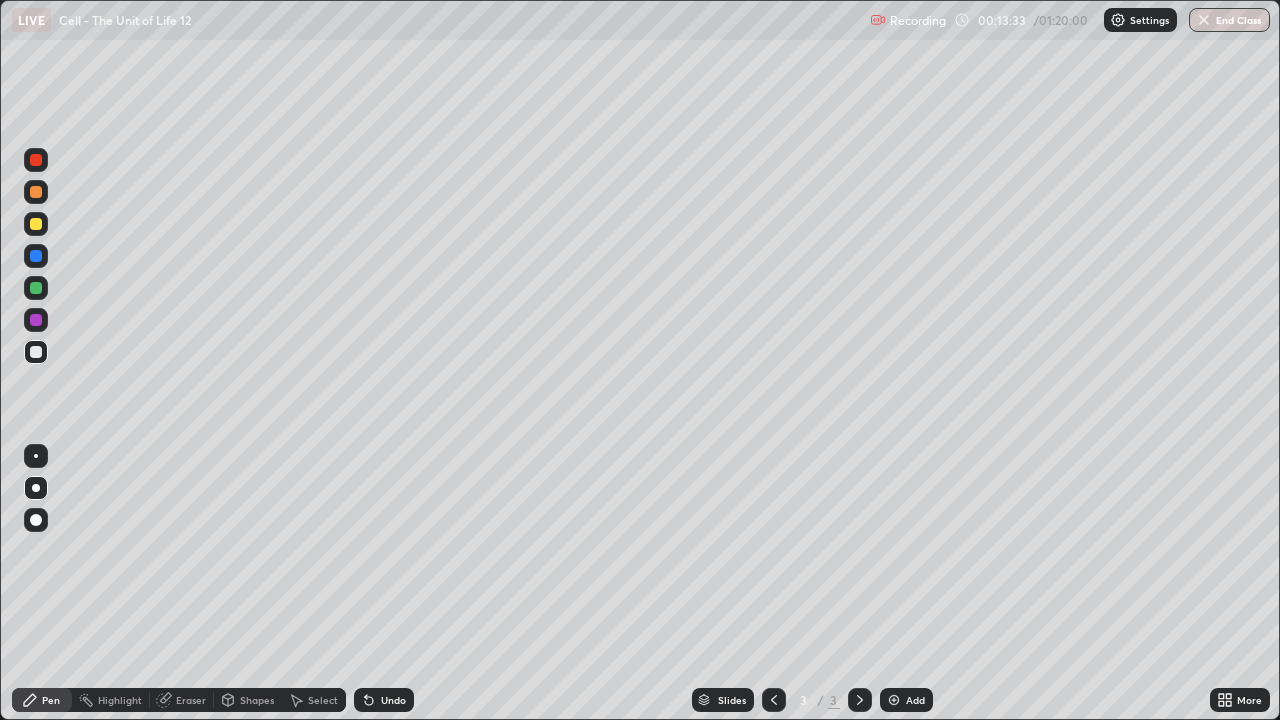 click 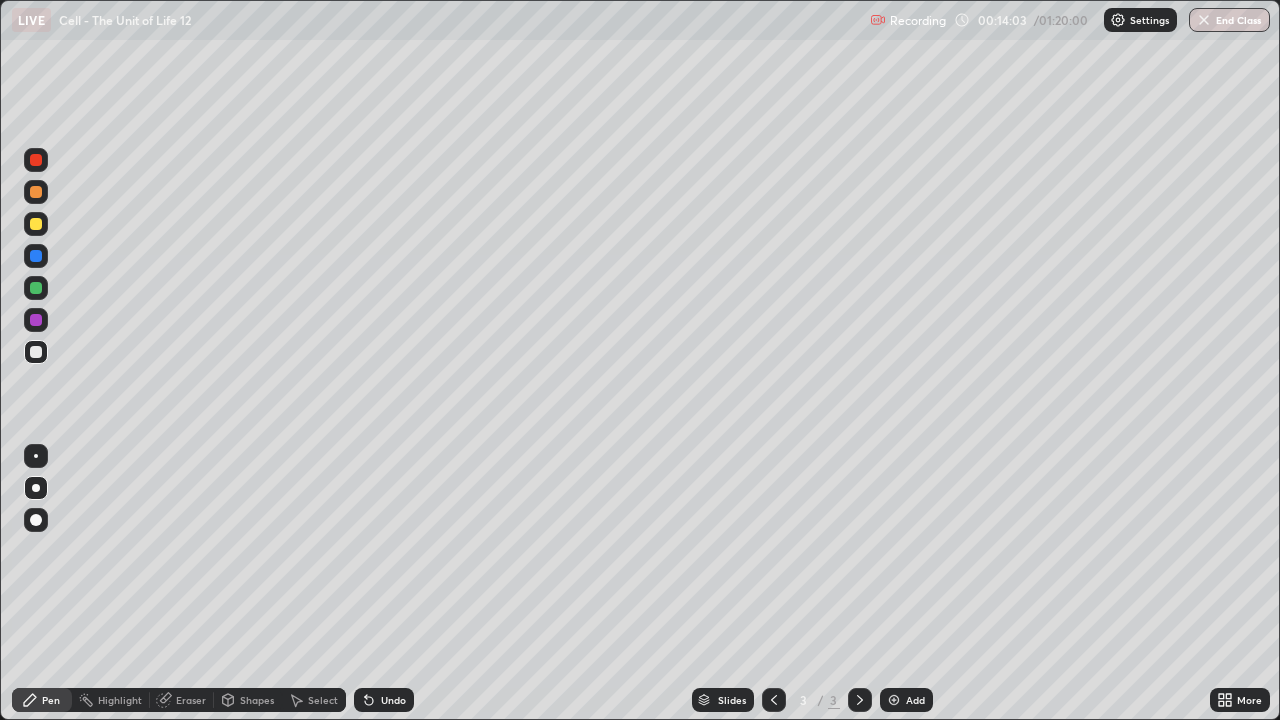click on "Undo" at bounding box center [393, 700] 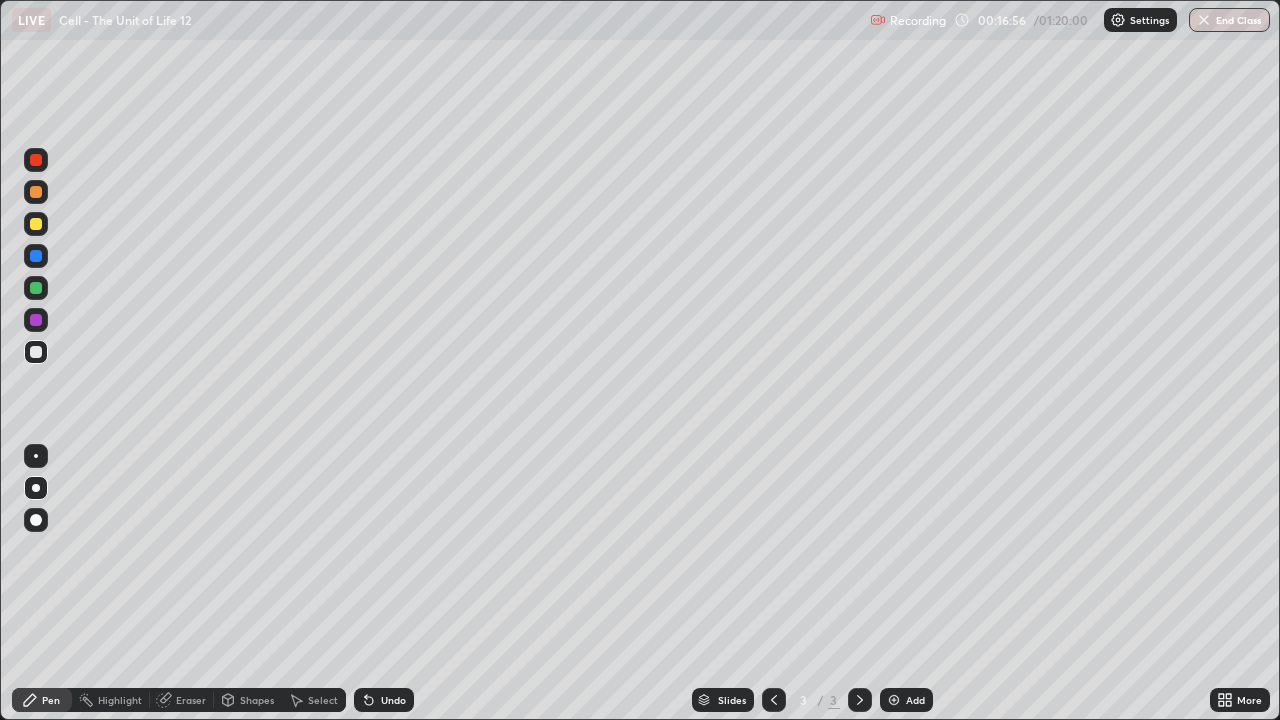 click at bounding box center [894, 700] 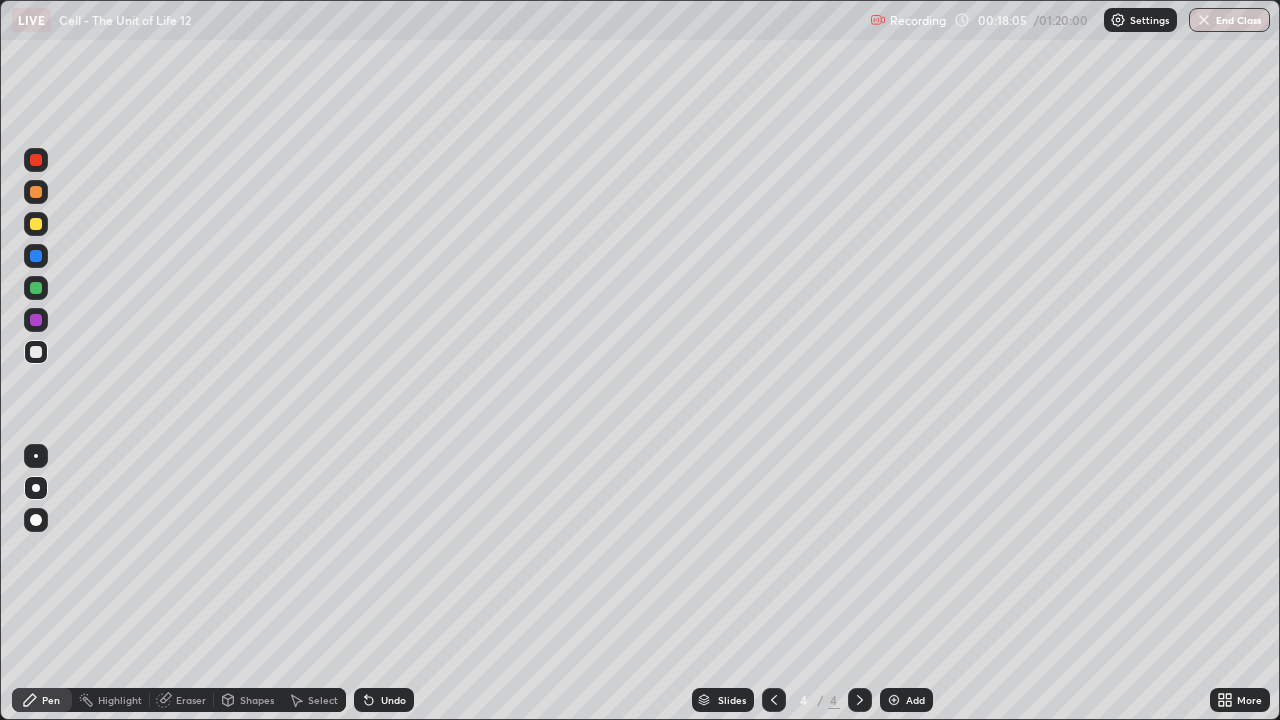 click on "LIVE Cell - The Unit of Life 12" at bounding box center (437, 20) 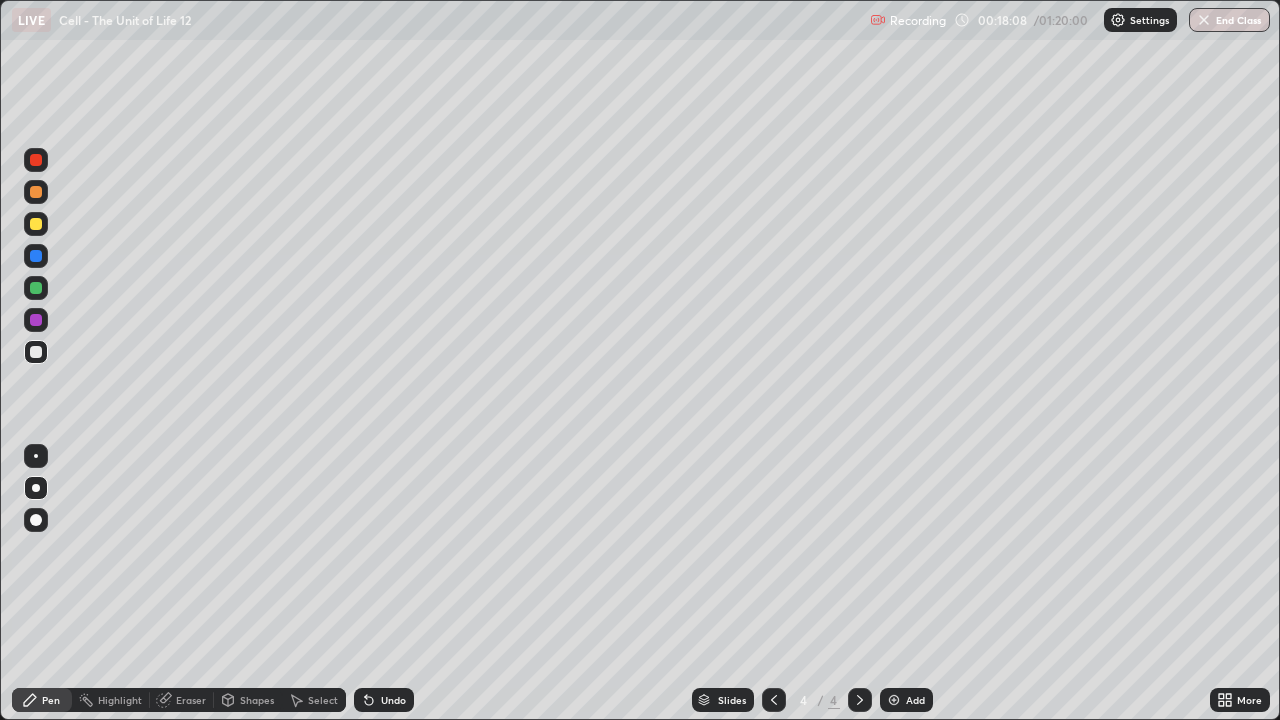click on "LIVE Cell - The Unit of Life 12" at bounding box center (437, 20) 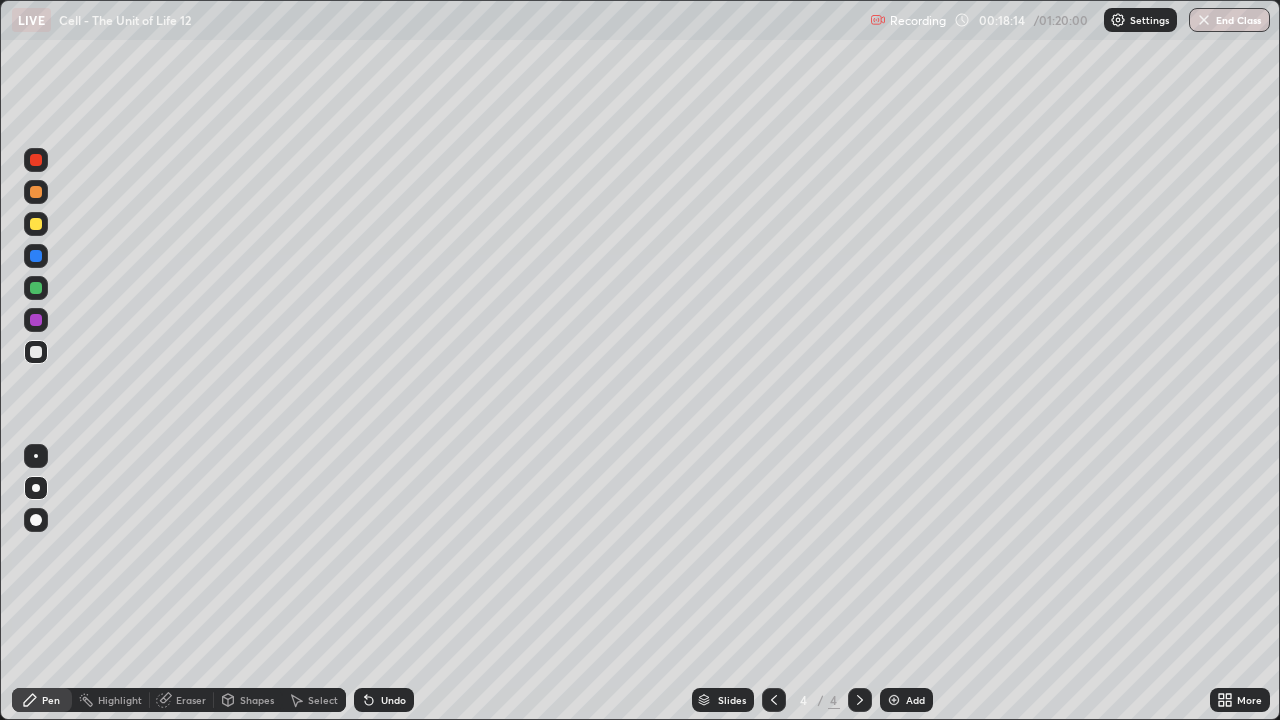 click on "Undo" at bounding box center [393, 700] 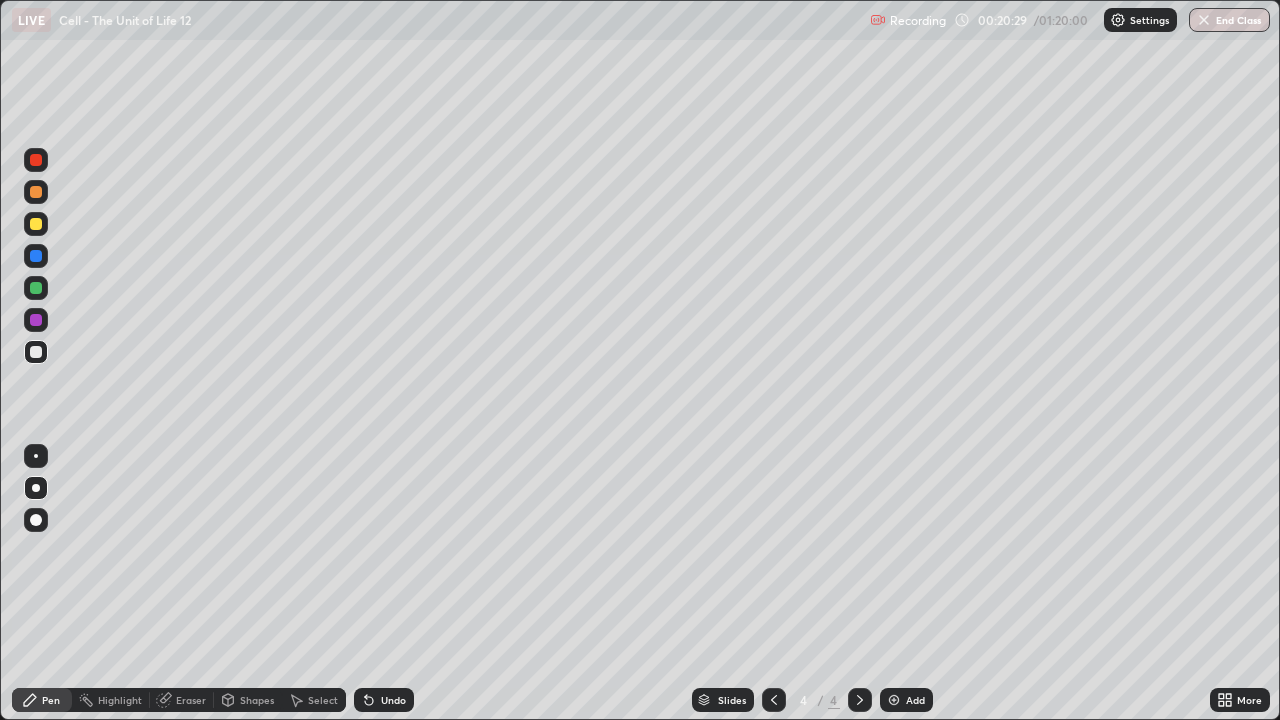 click on "Add" at bounding box center (906, 700) 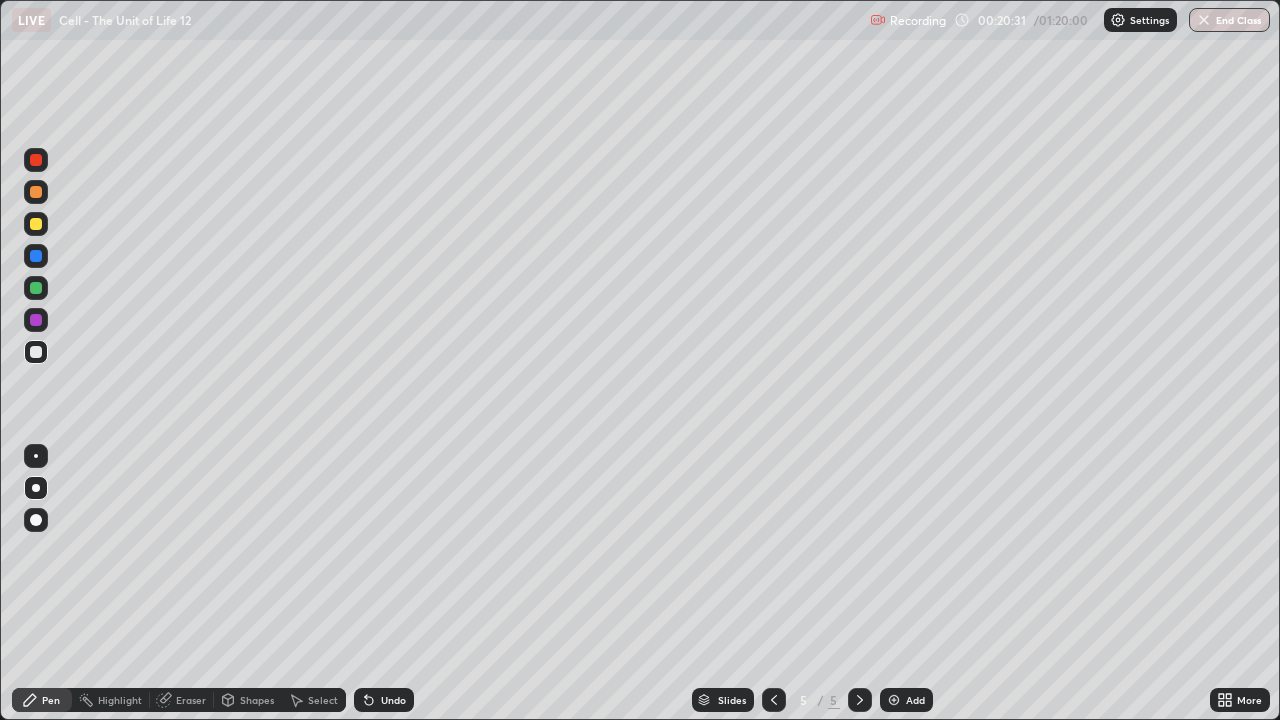 click at bounding box center (36, 224) 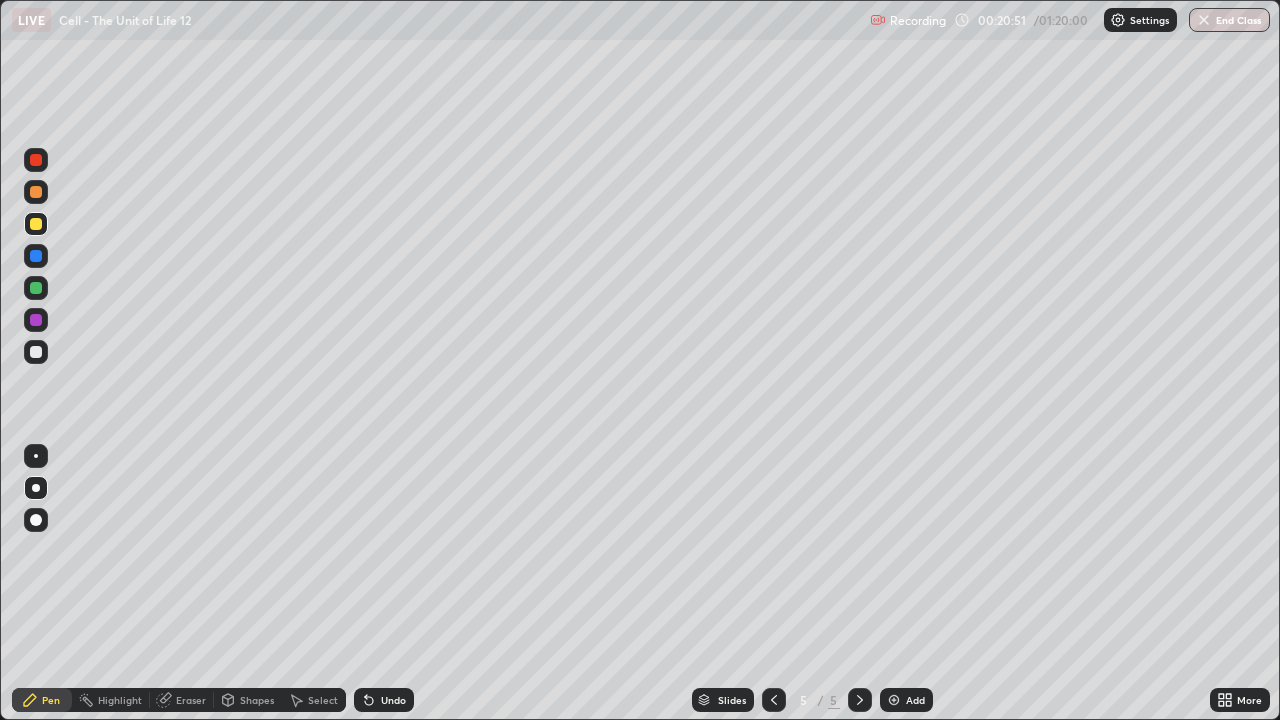 click at bounding box center (36, 352) 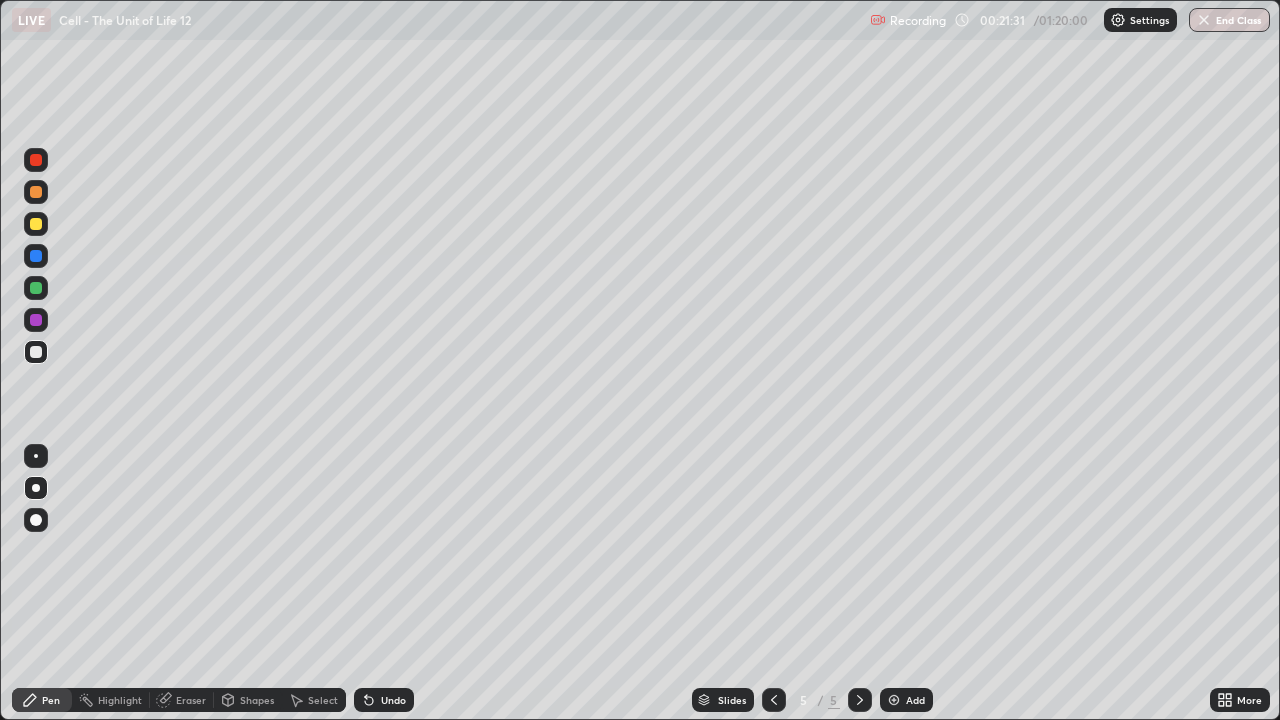 click 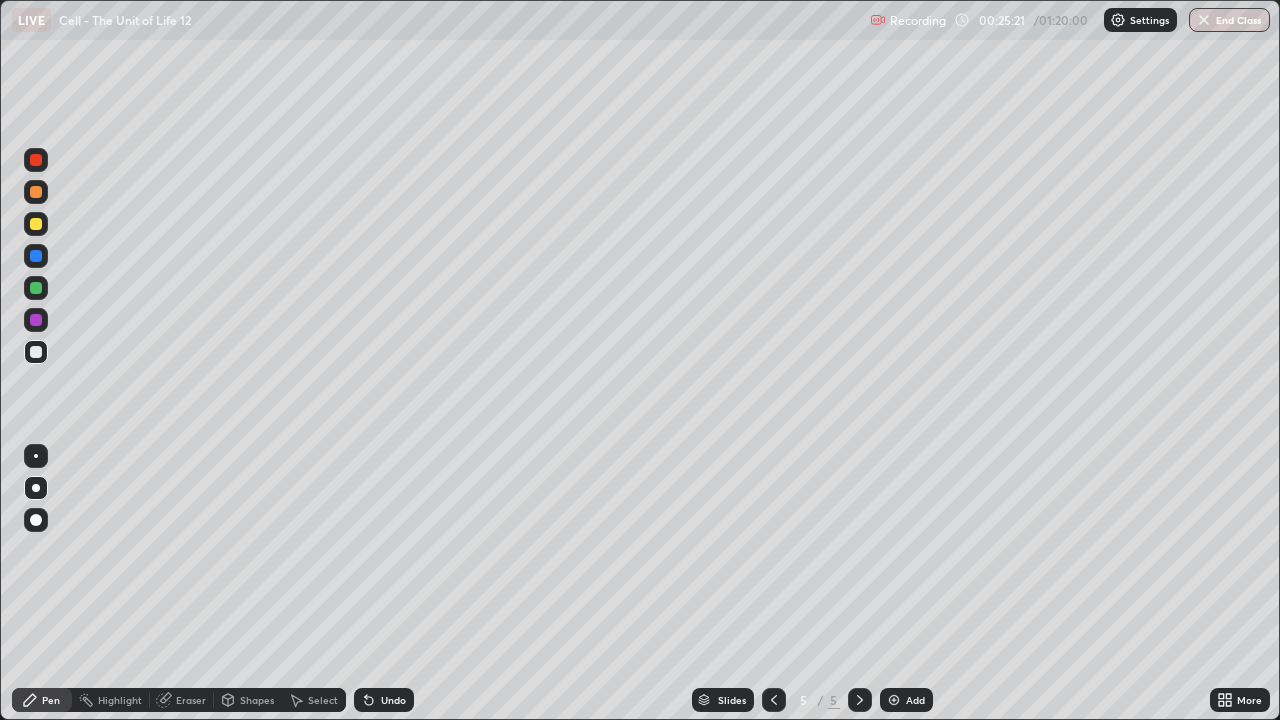 click on "Add" at bounding box center (915, 700) 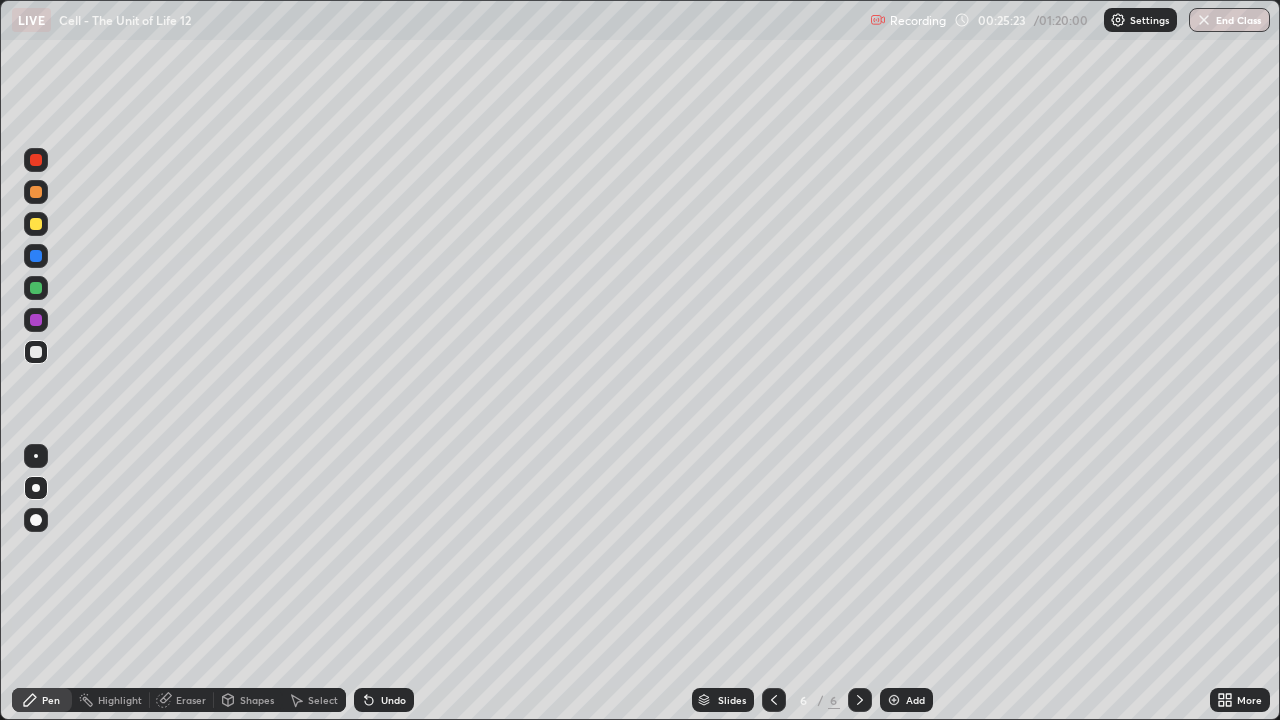 click at bounding box center [36, 224] 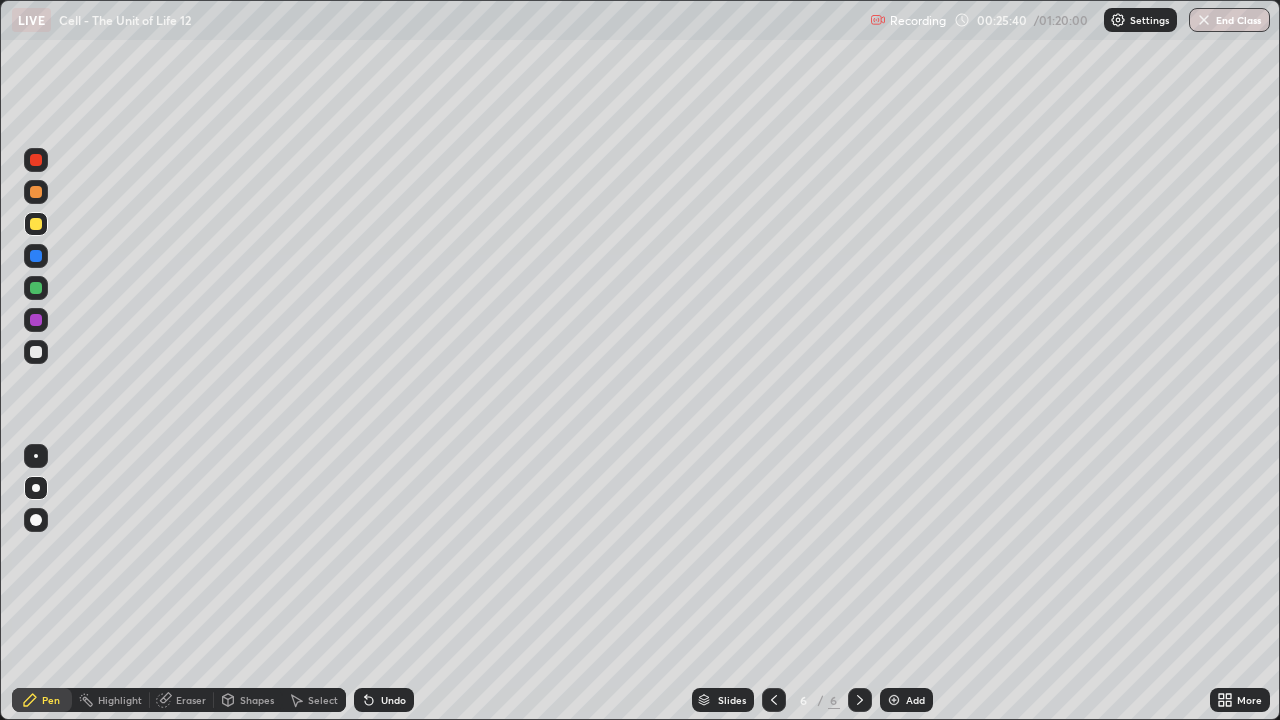 click at bounding box center (36, 352) 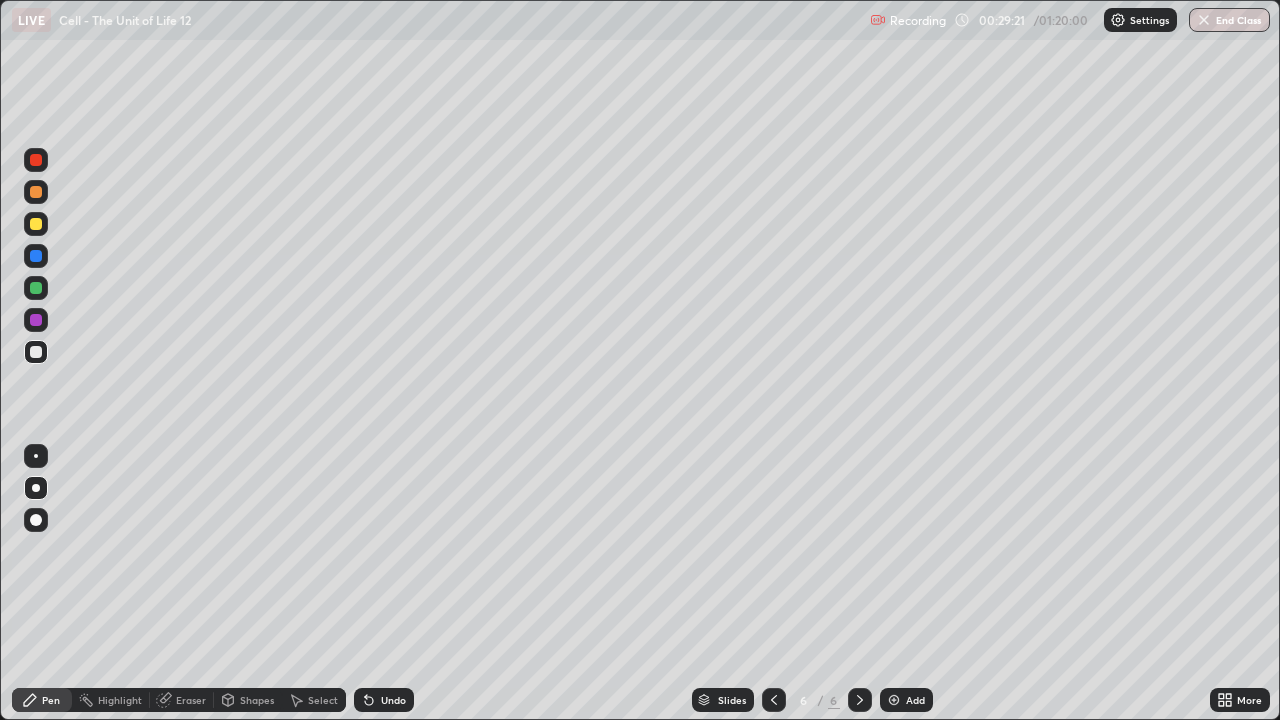 click on "Add" at bounding box center (906, 700) 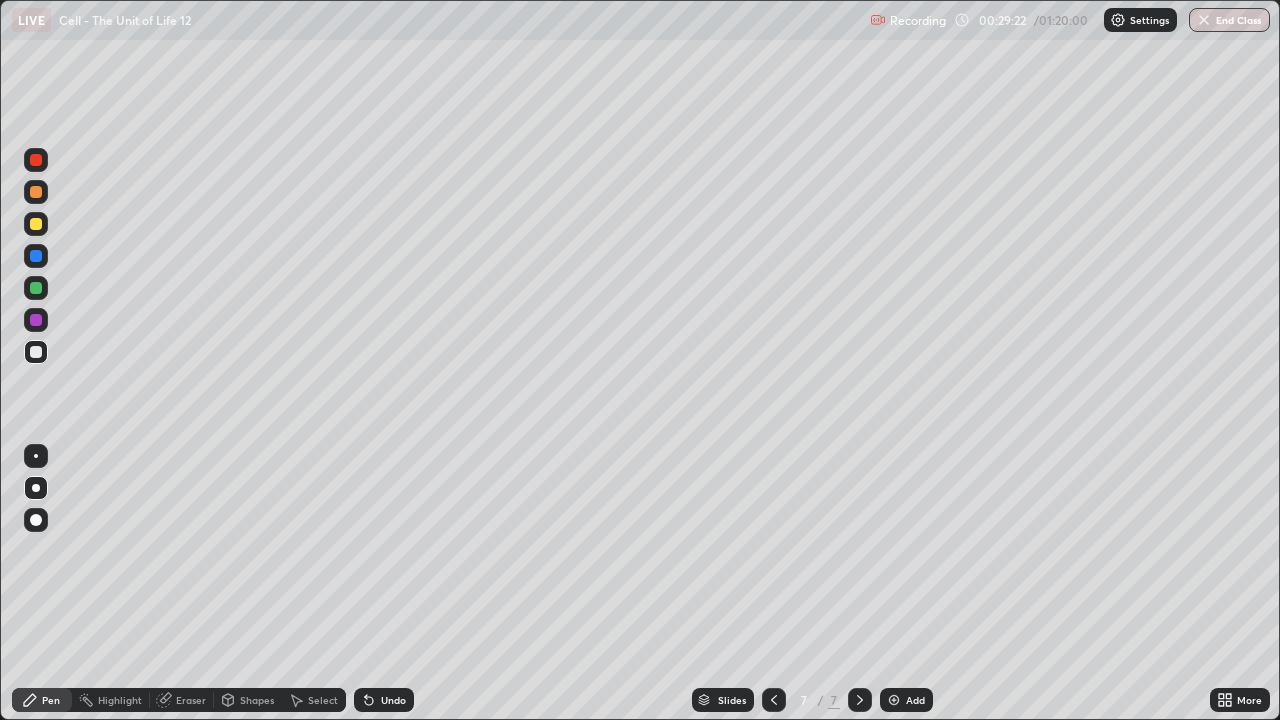 click at bounding box center [36, 224] 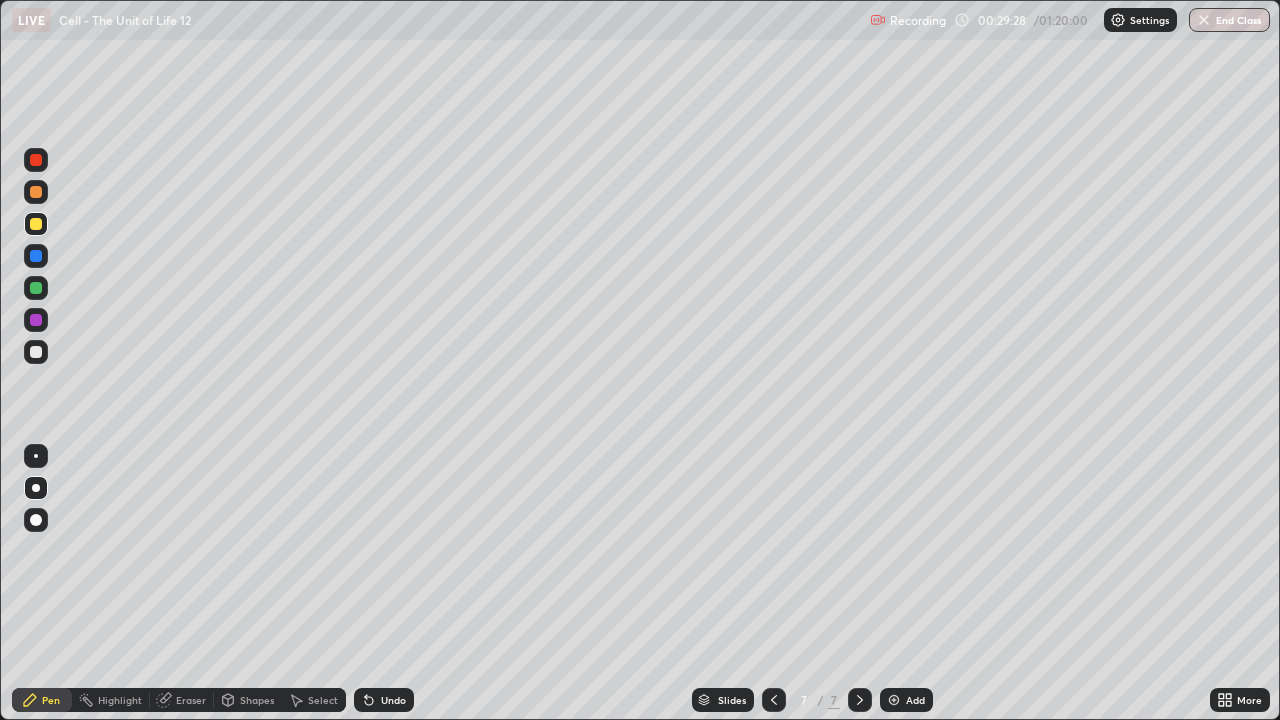 click at bounding box center (36, 352) 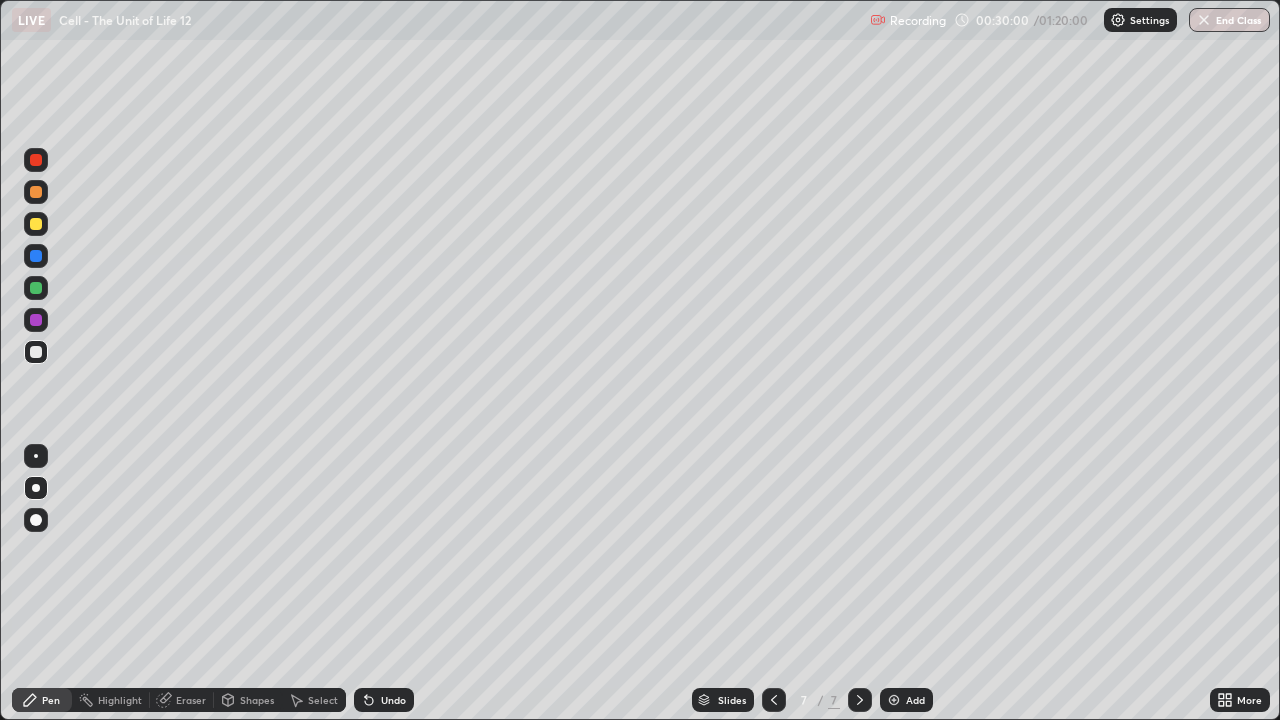 click on "Undo" at bounding box center (393, 700) 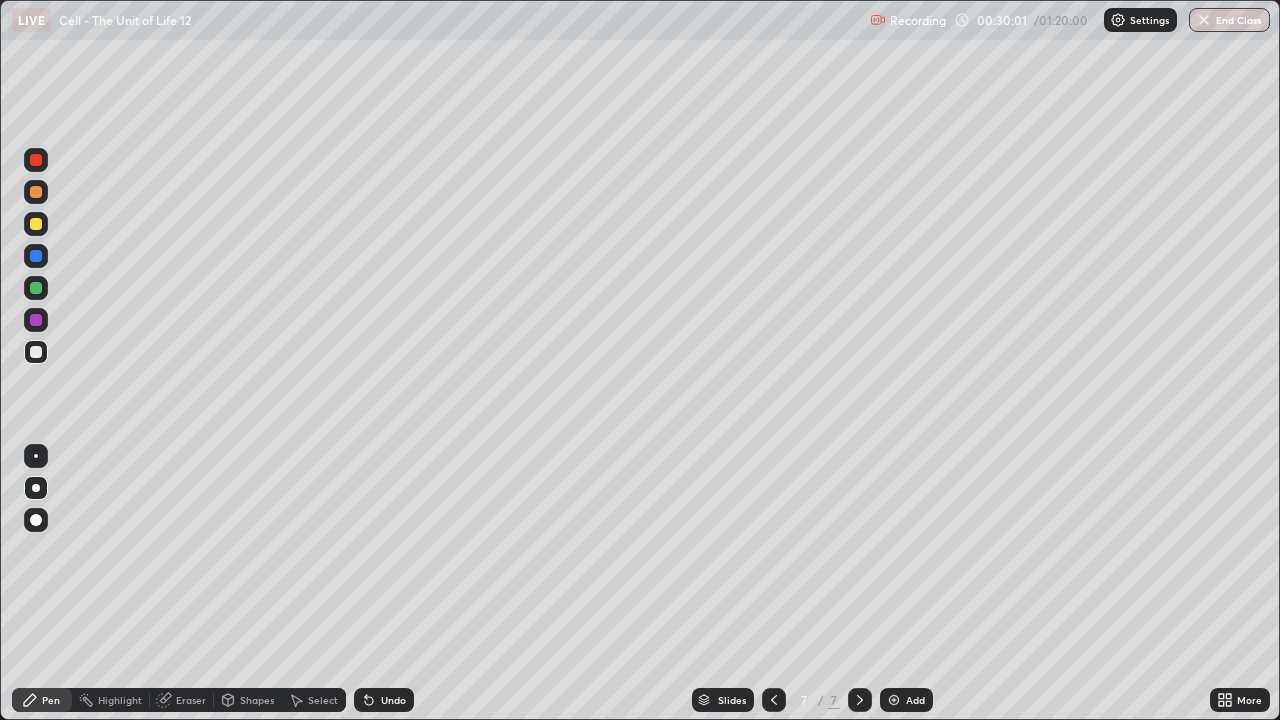 click on "Undo" at bounding box center (384, 700) 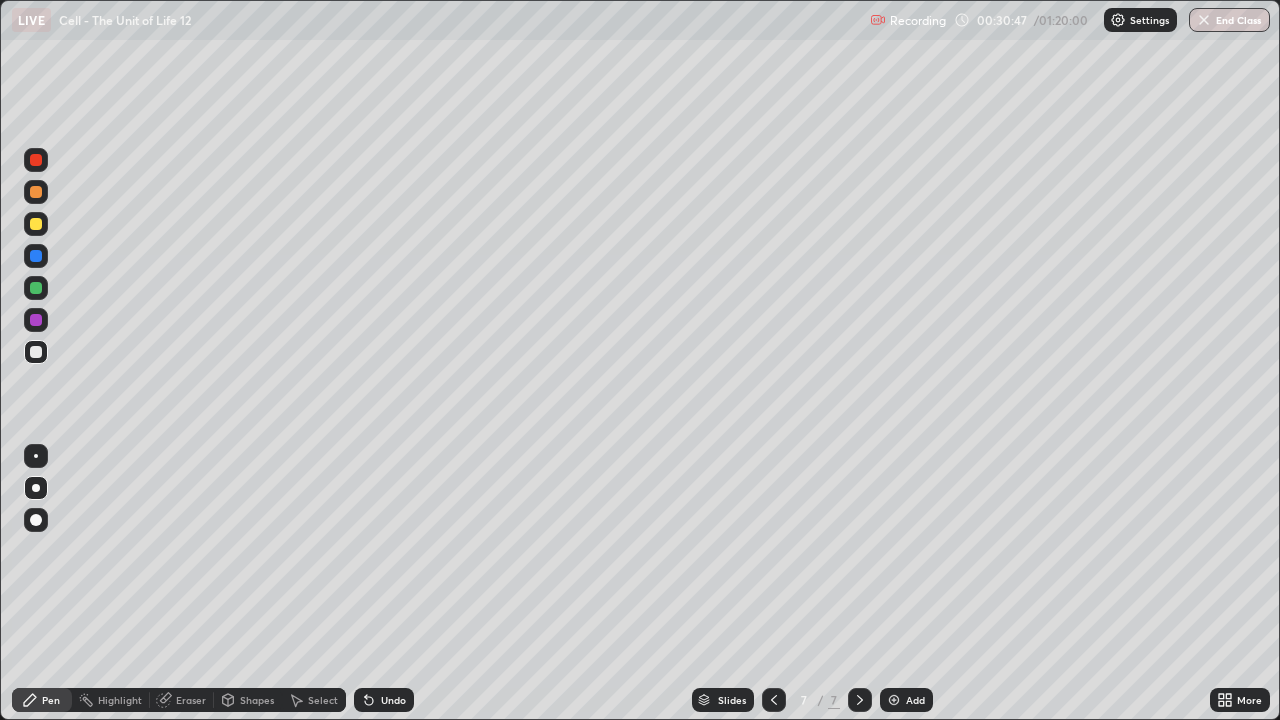 click at bounding box center [36, 456] 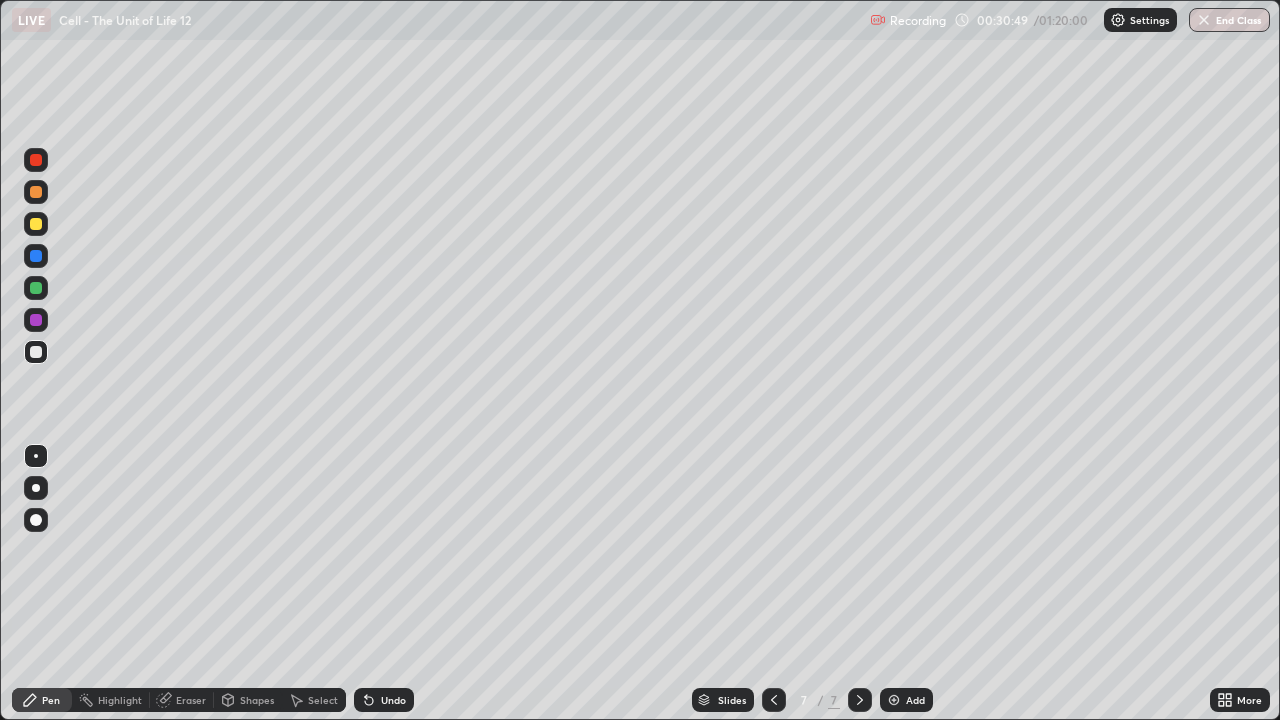 click at bounding box center (36, 224) 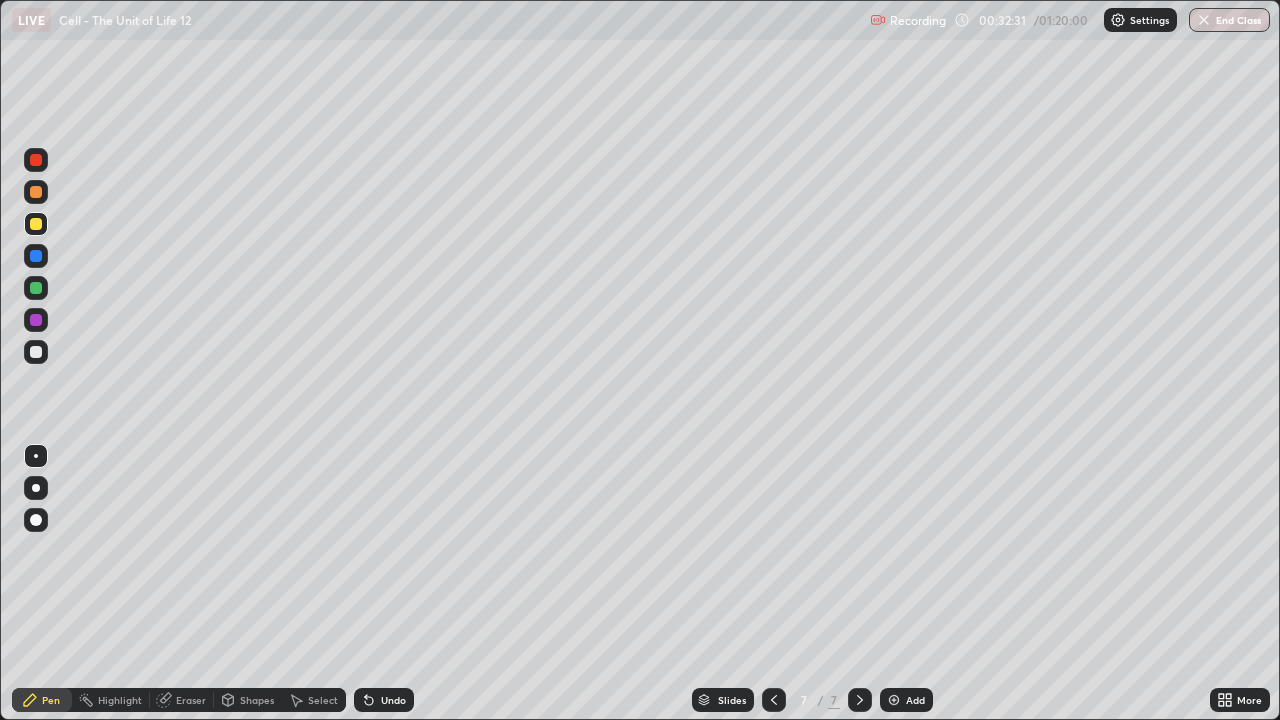 click at bounding box center [36, 192] 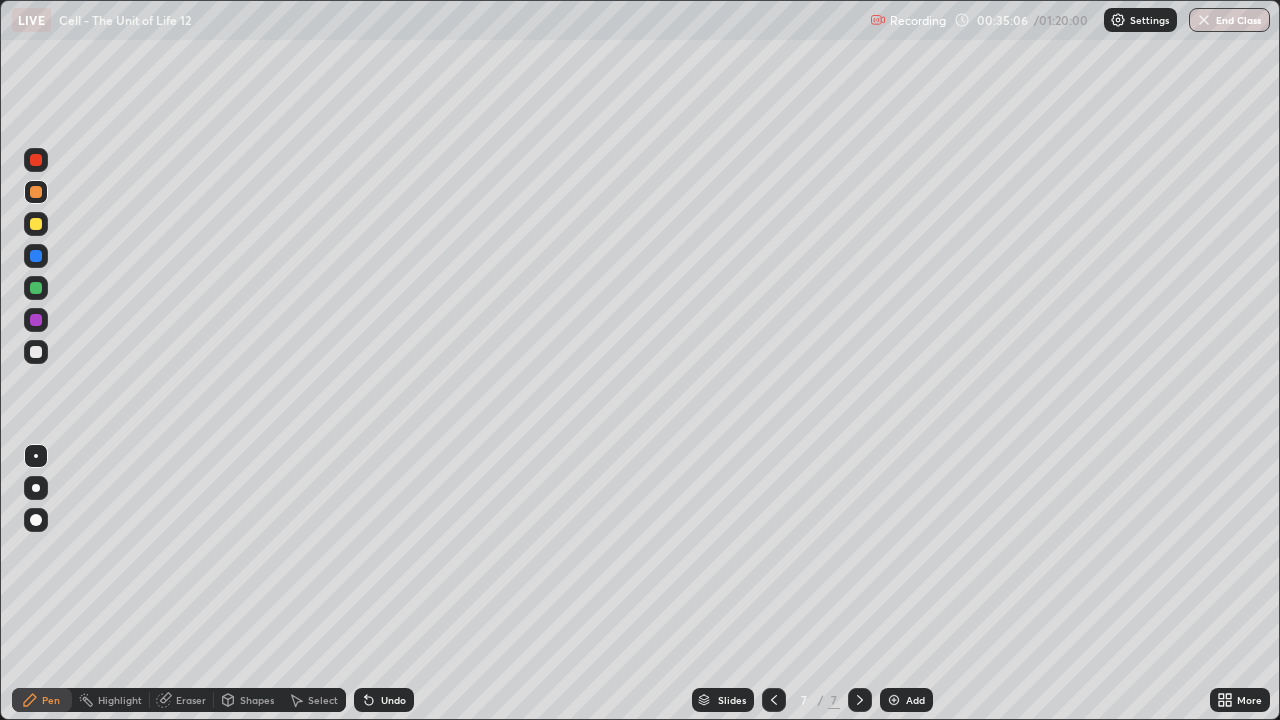 click on "Undo" at bounding box center [393, 700] 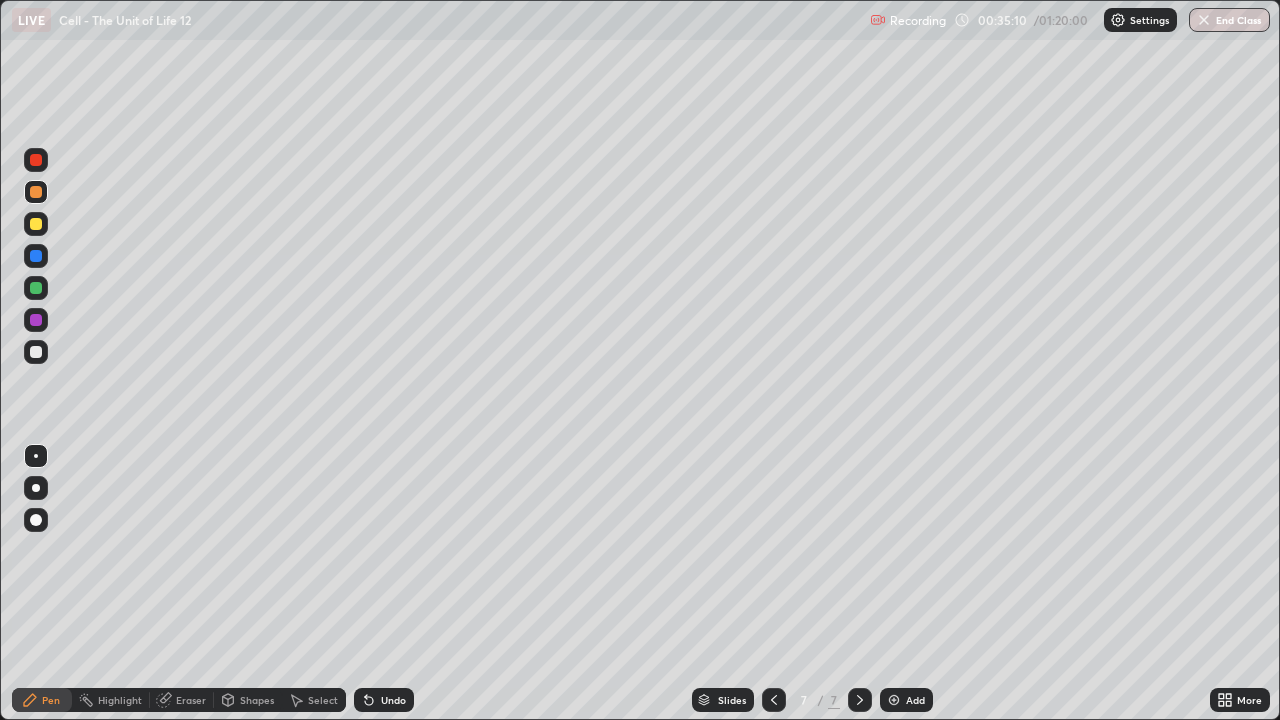 click at bounding box center (36, 352) 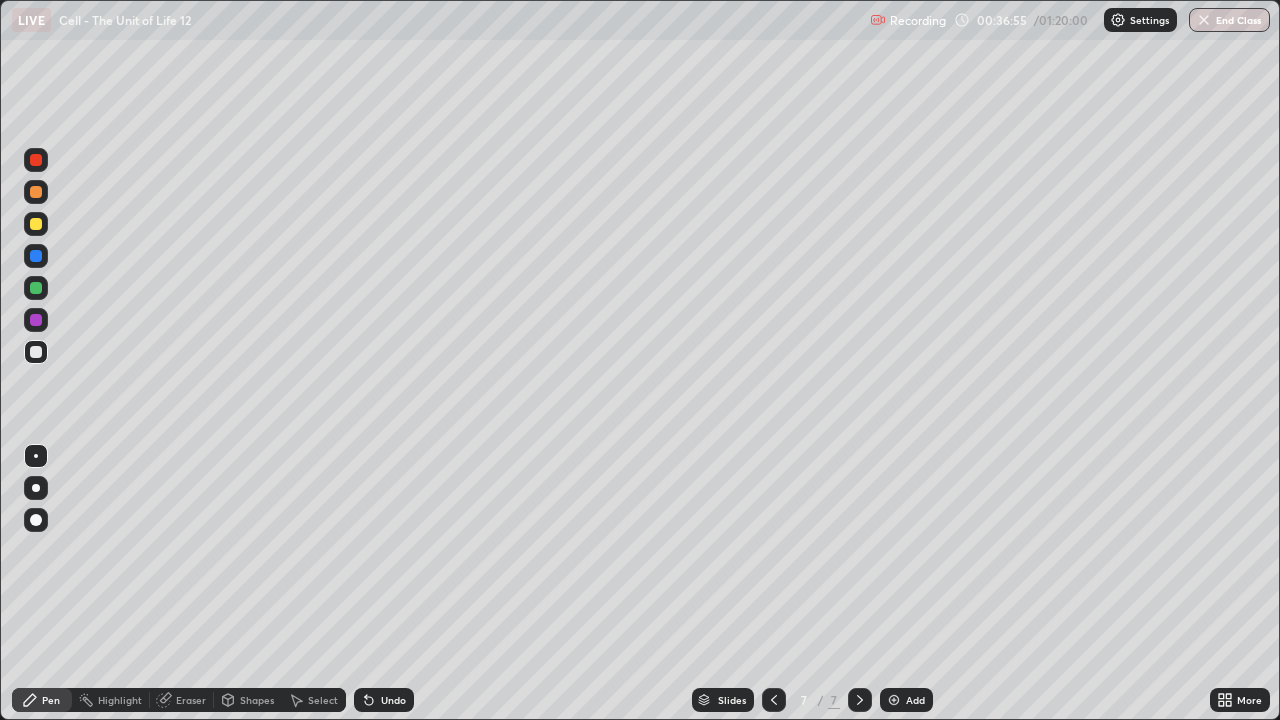 click at bounding box center [36, 288] 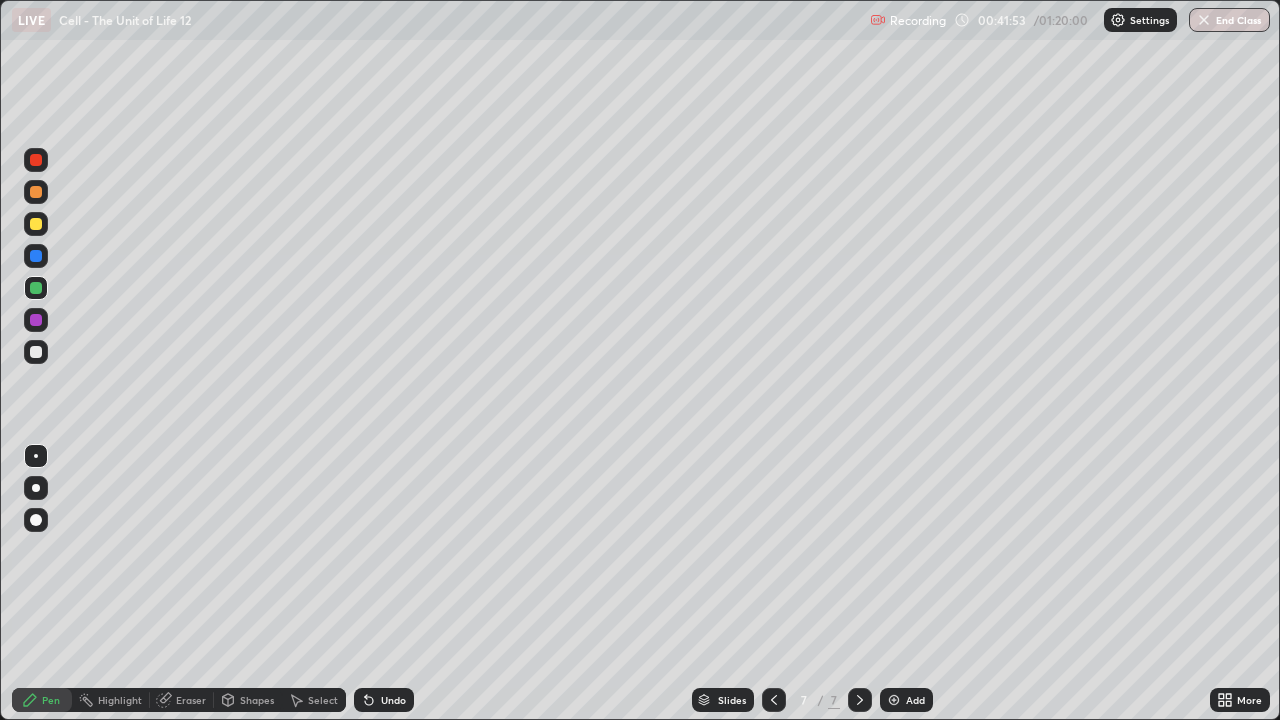 click on "Add" at bounding box center (906, 700) 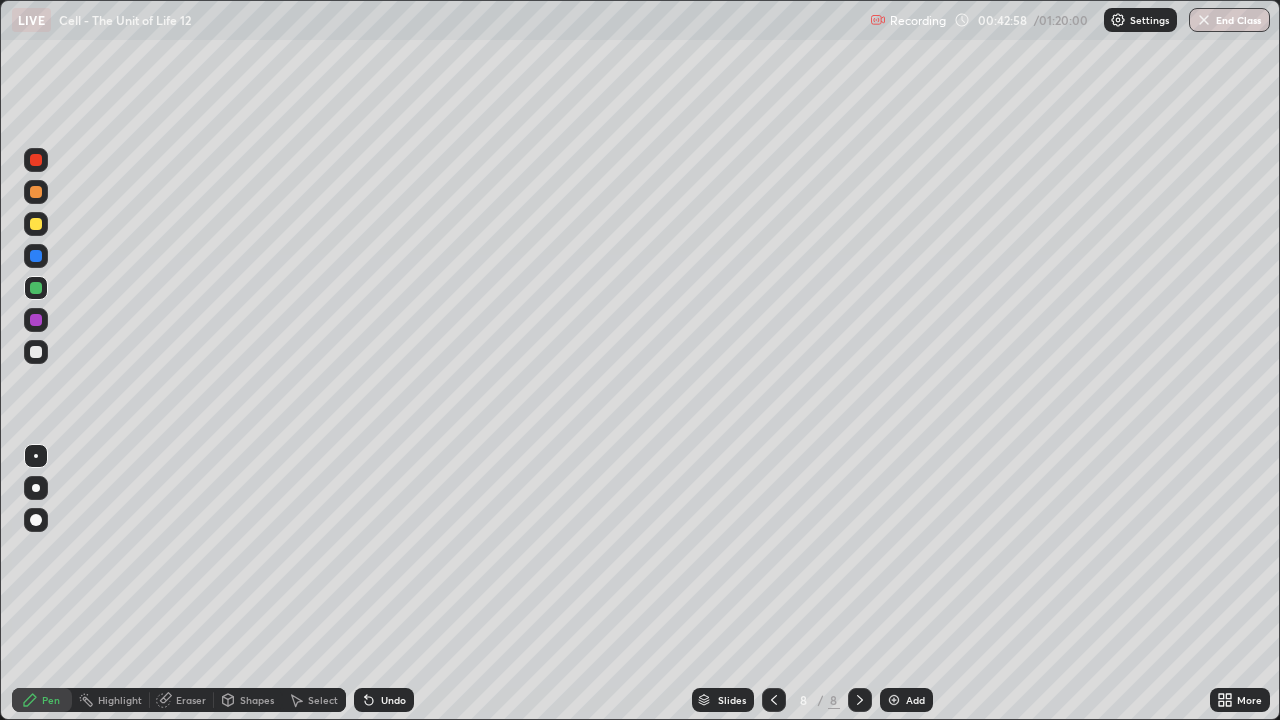 click at bounding box center [36, 488] 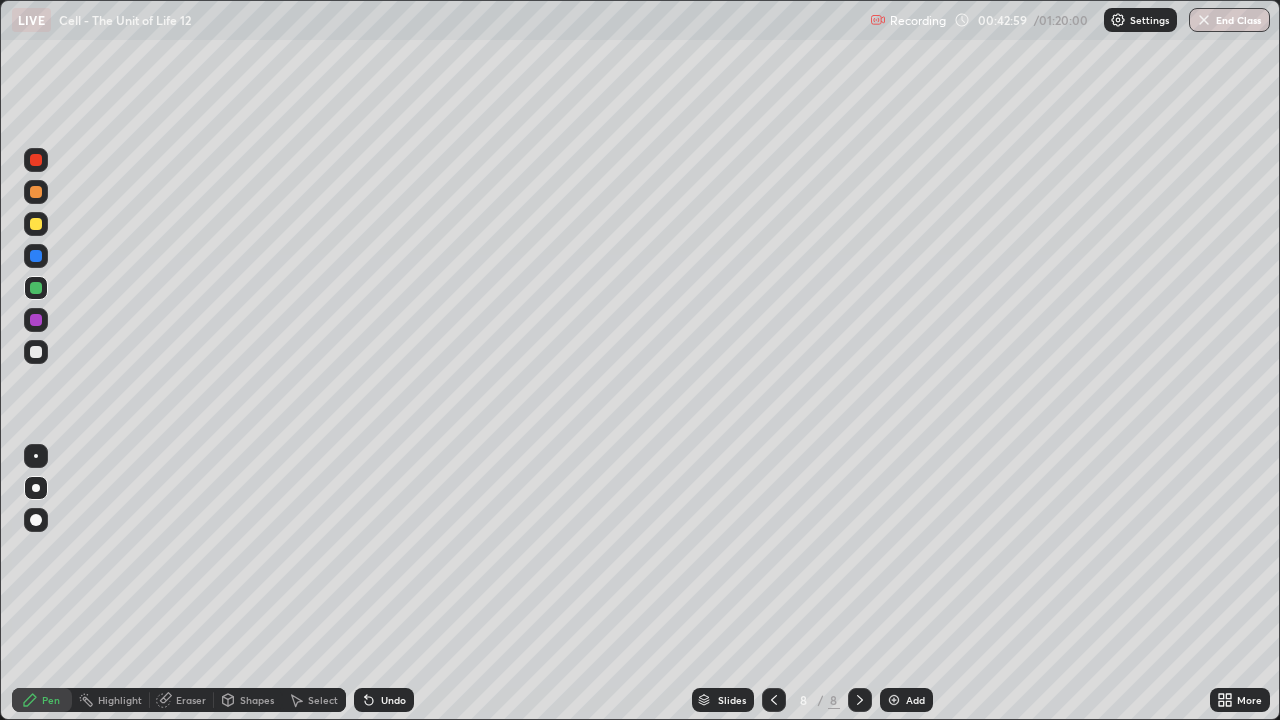 click at bounding box center [36, 224] 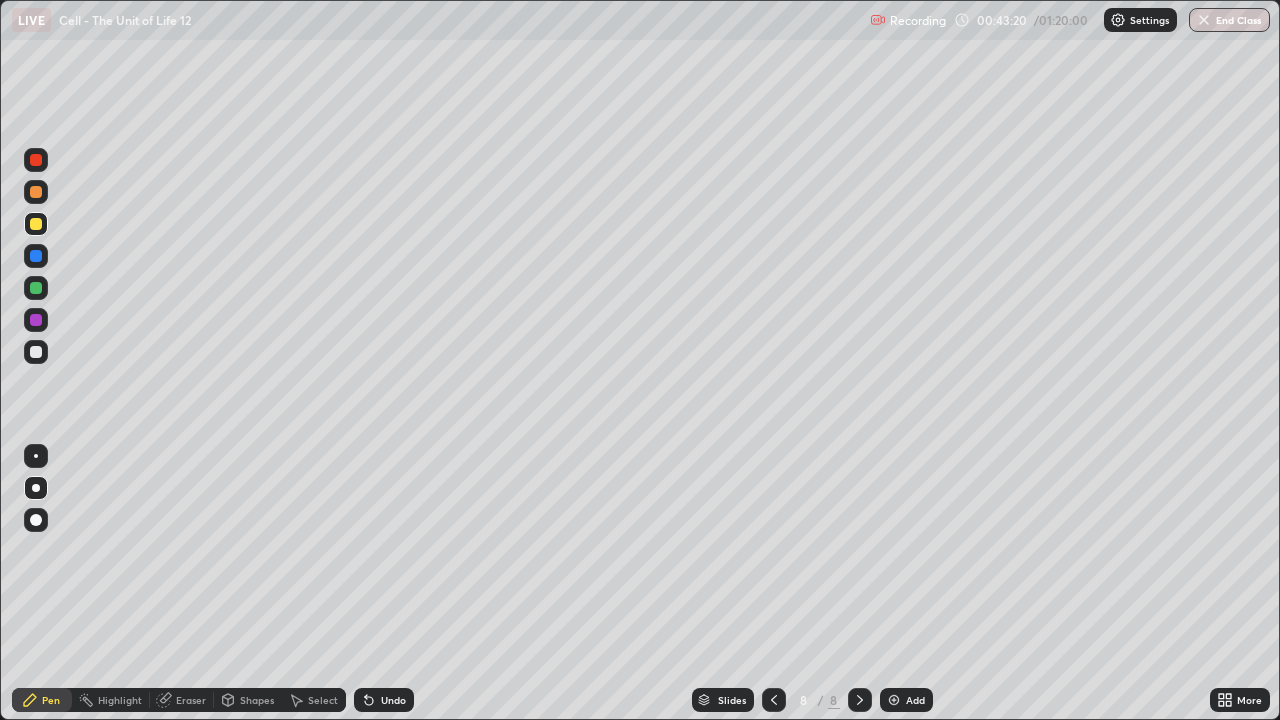 click at bounding box center (36, 352) 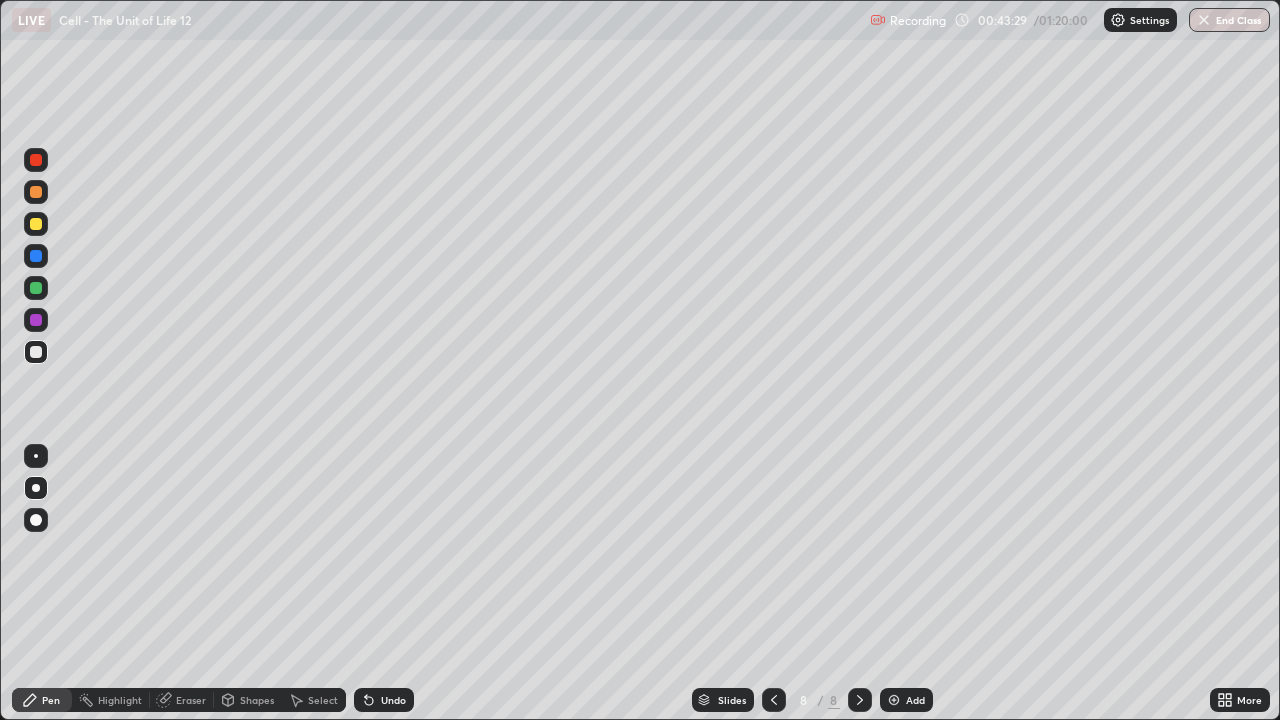 click at bounding box center [36, 224] 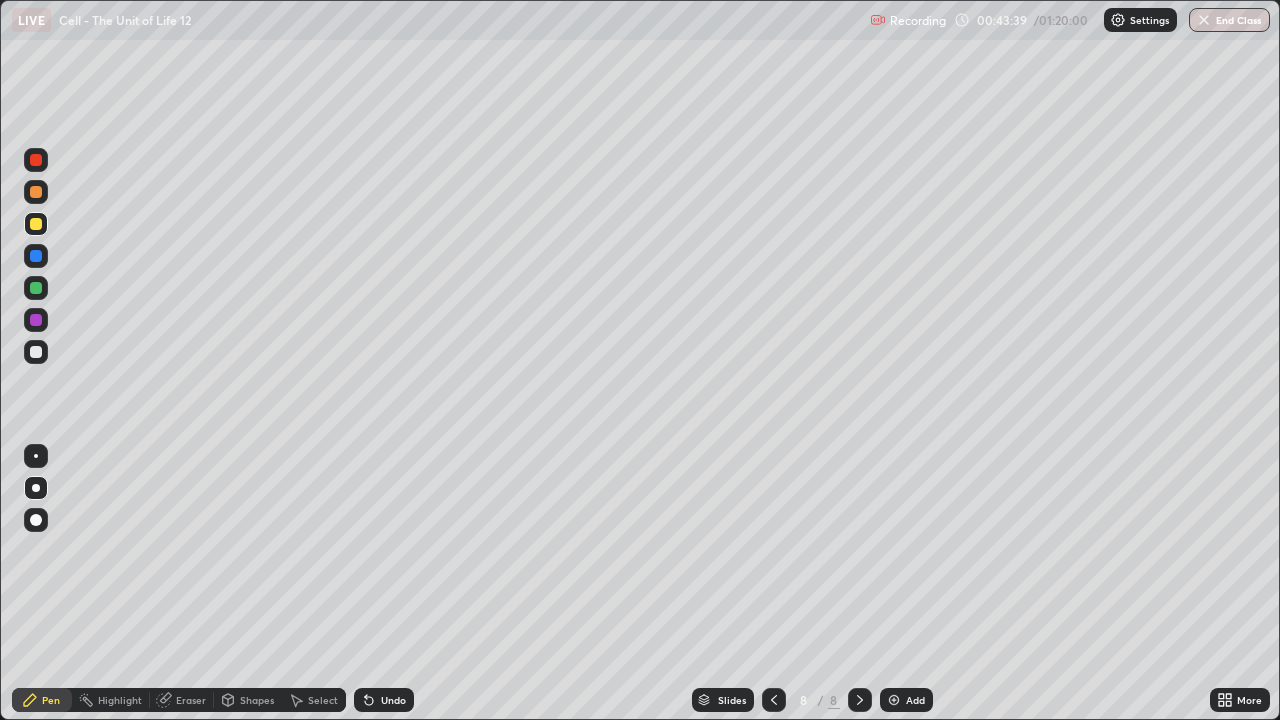 click on "Undo" at bounding box center [393, 700] 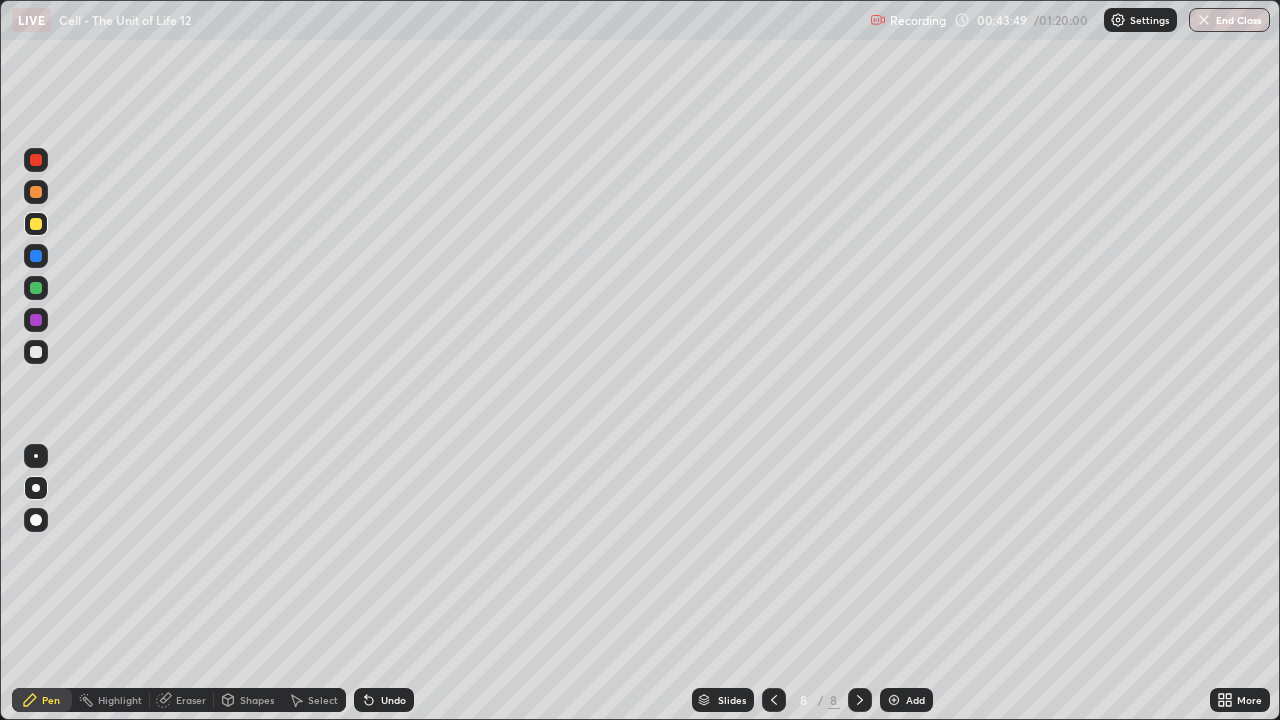 click at bounding box center [36, 352] 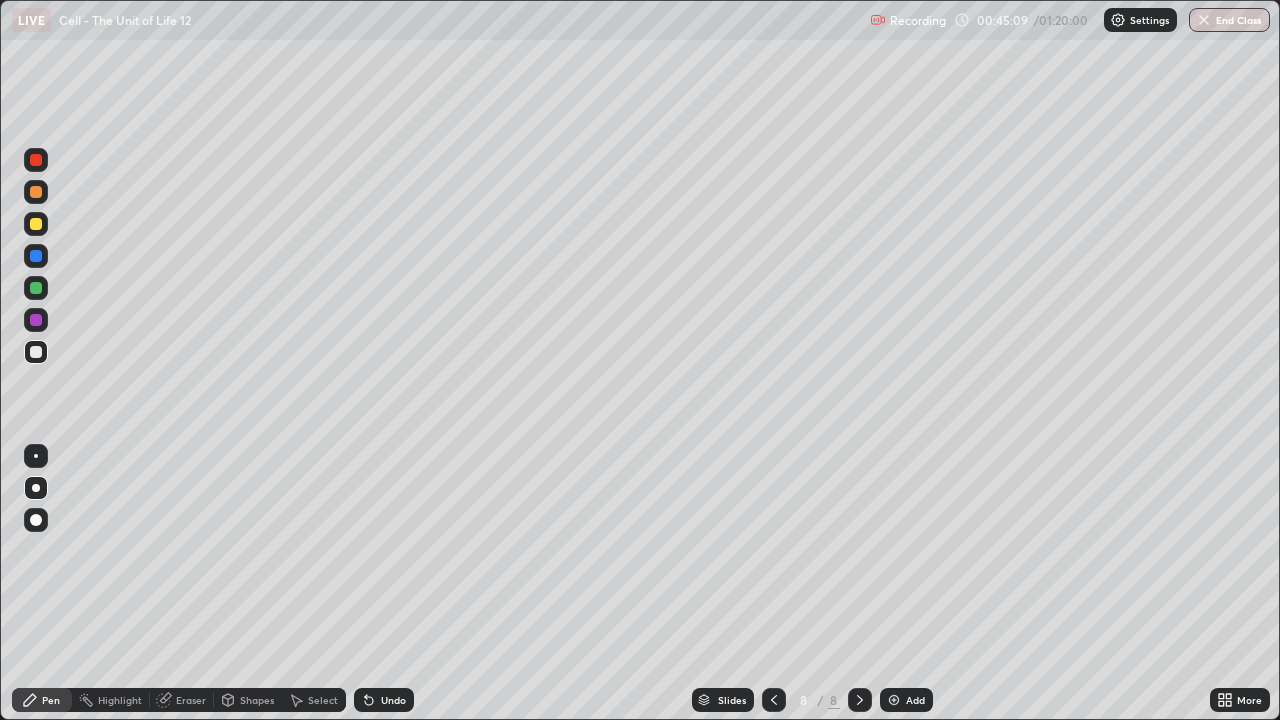 click on "Undo" at bounding box center (393, 700) 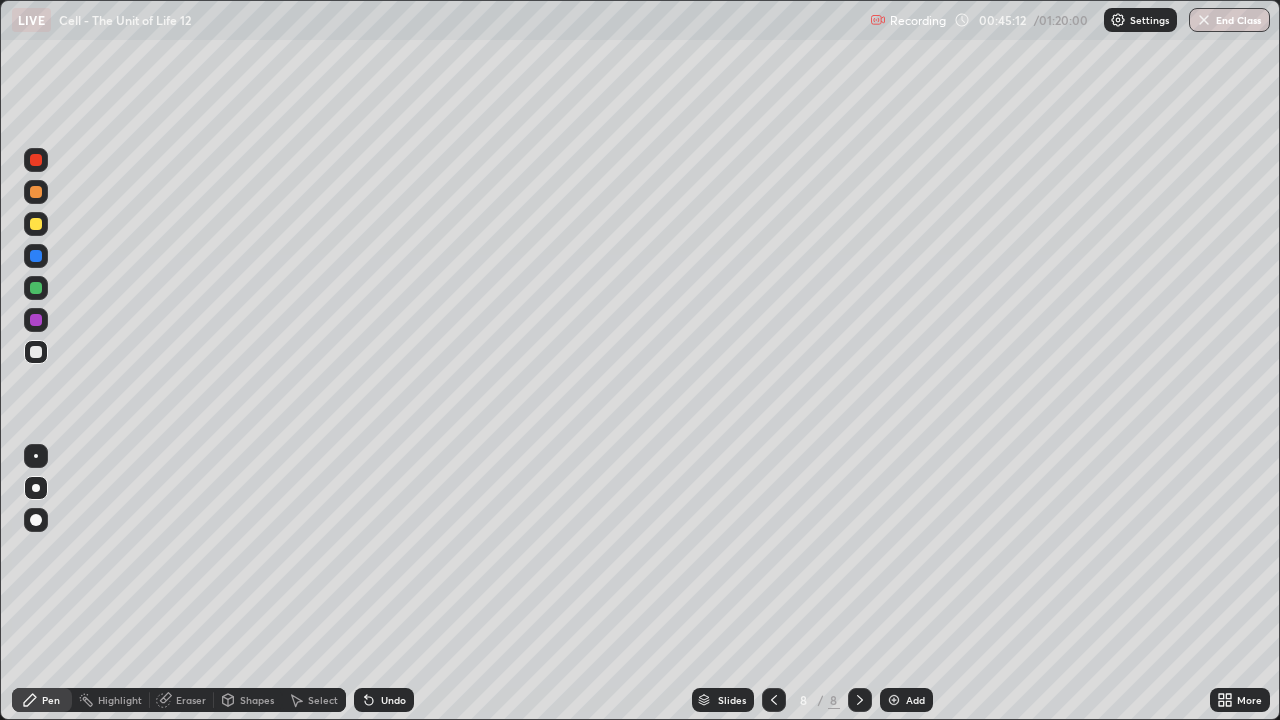 click on "Undo" at bounding box center (384, 700) 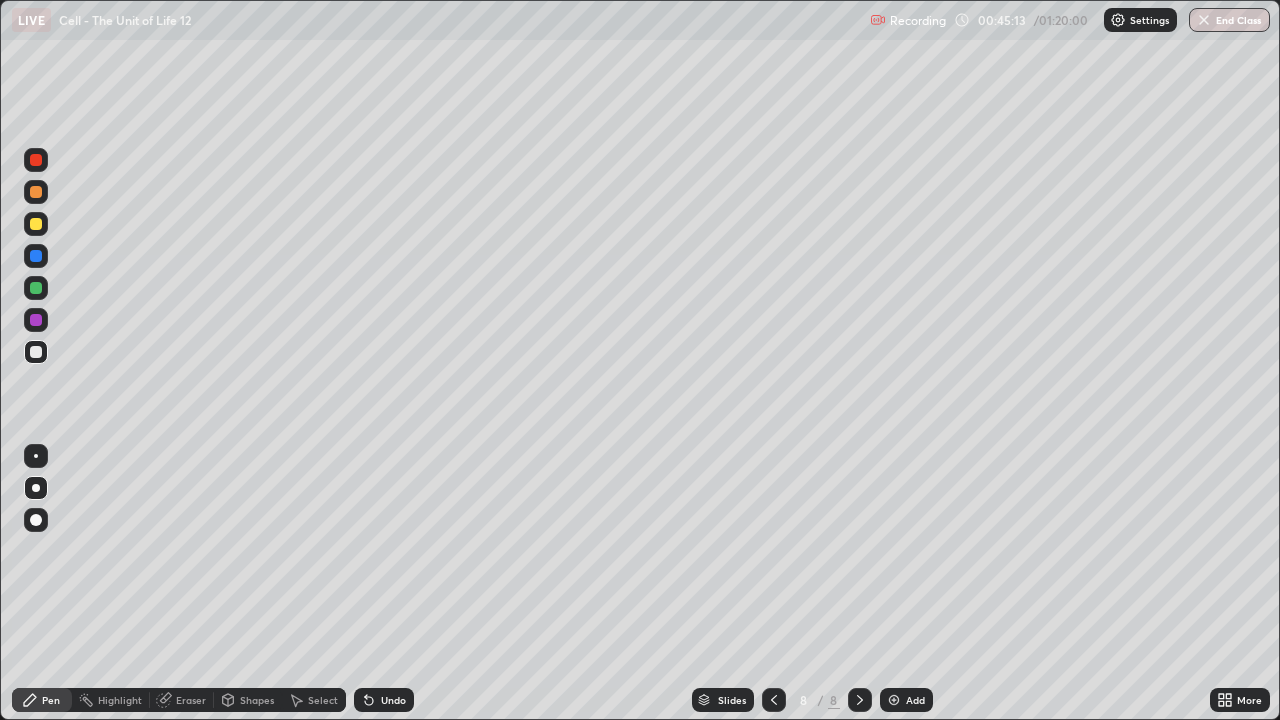 click on "Undo" at bounding box center (384, 700) 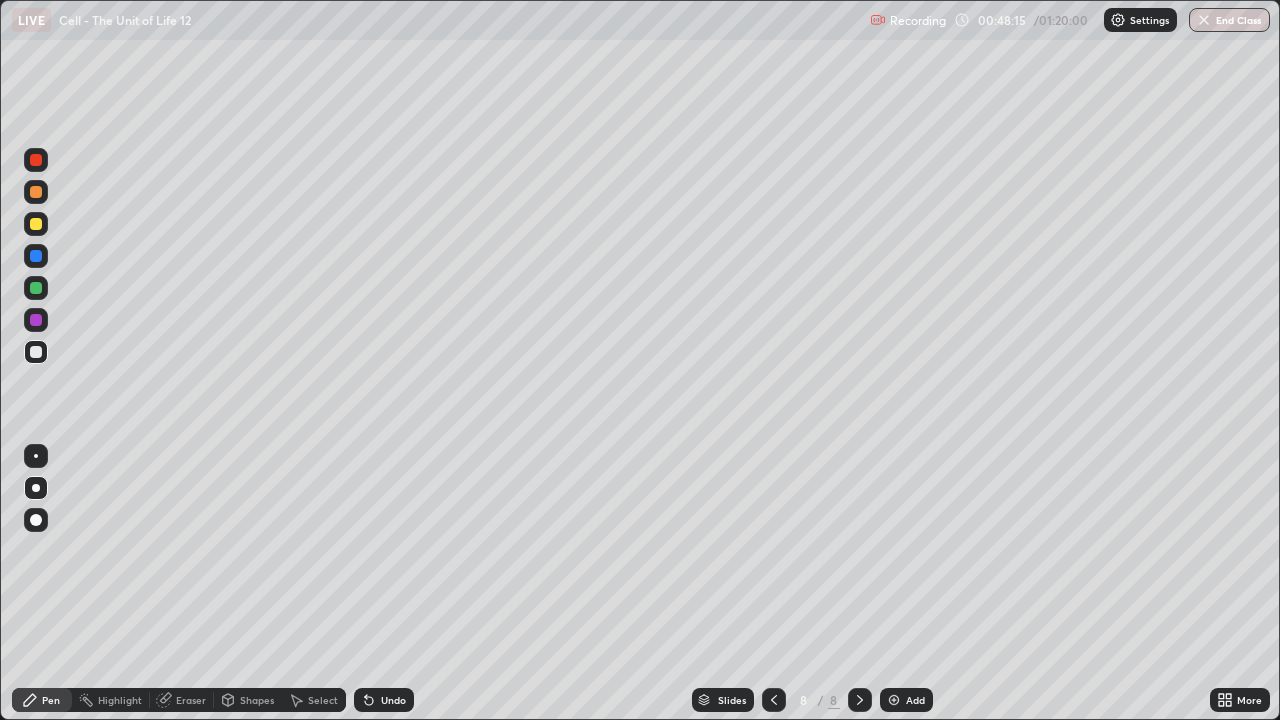 click on "Undo" at bounding box center (384, 700) 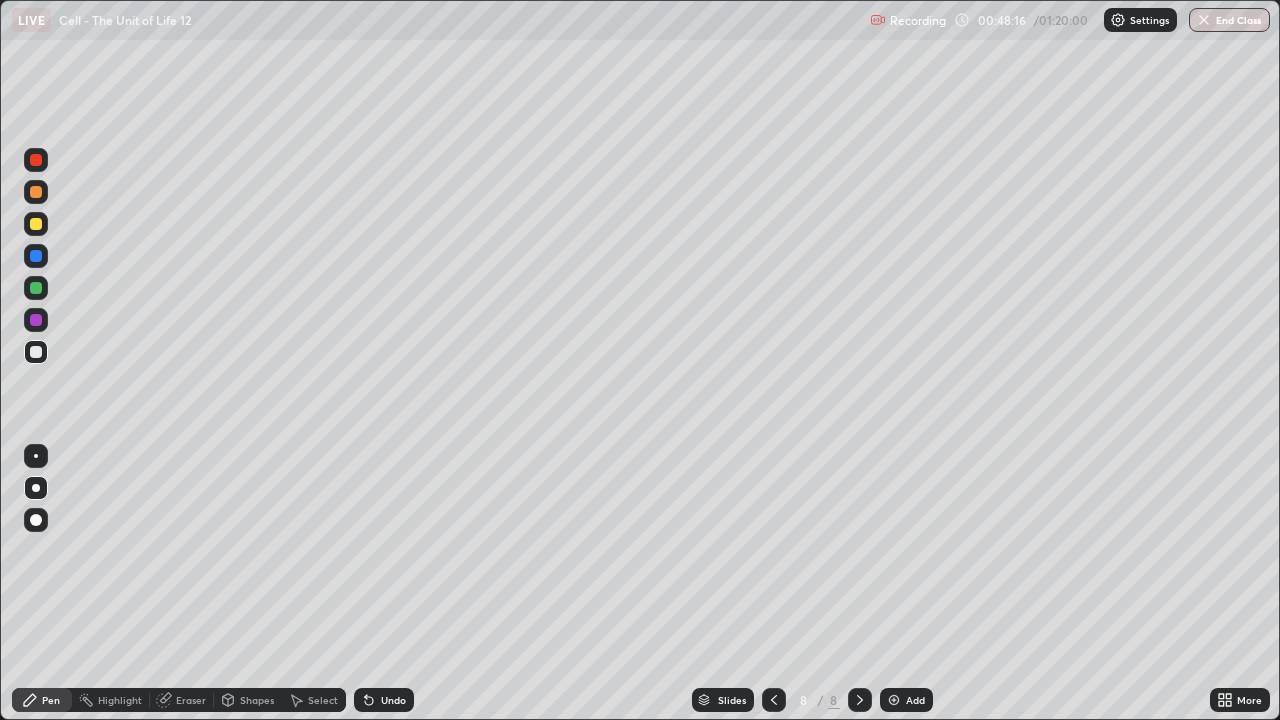 click on "Undo" at bounding box center [393, 700] 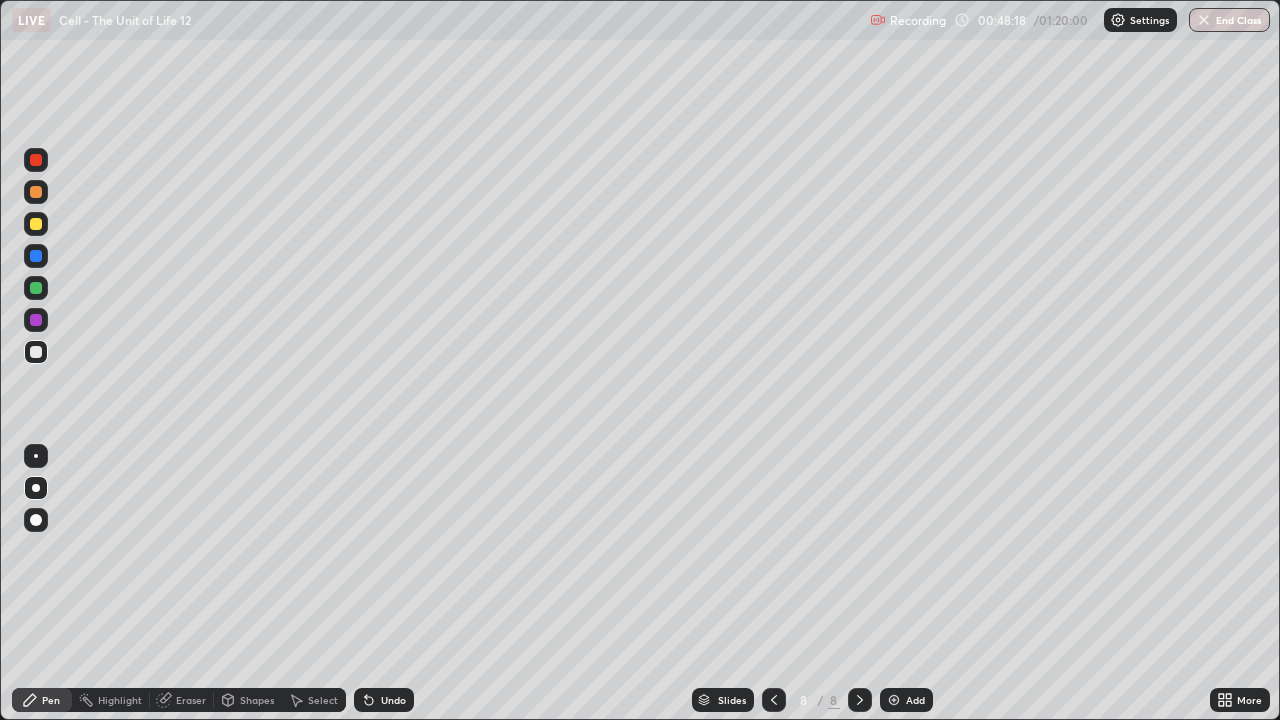 click on "Undo" at bounding box center [393, 700] 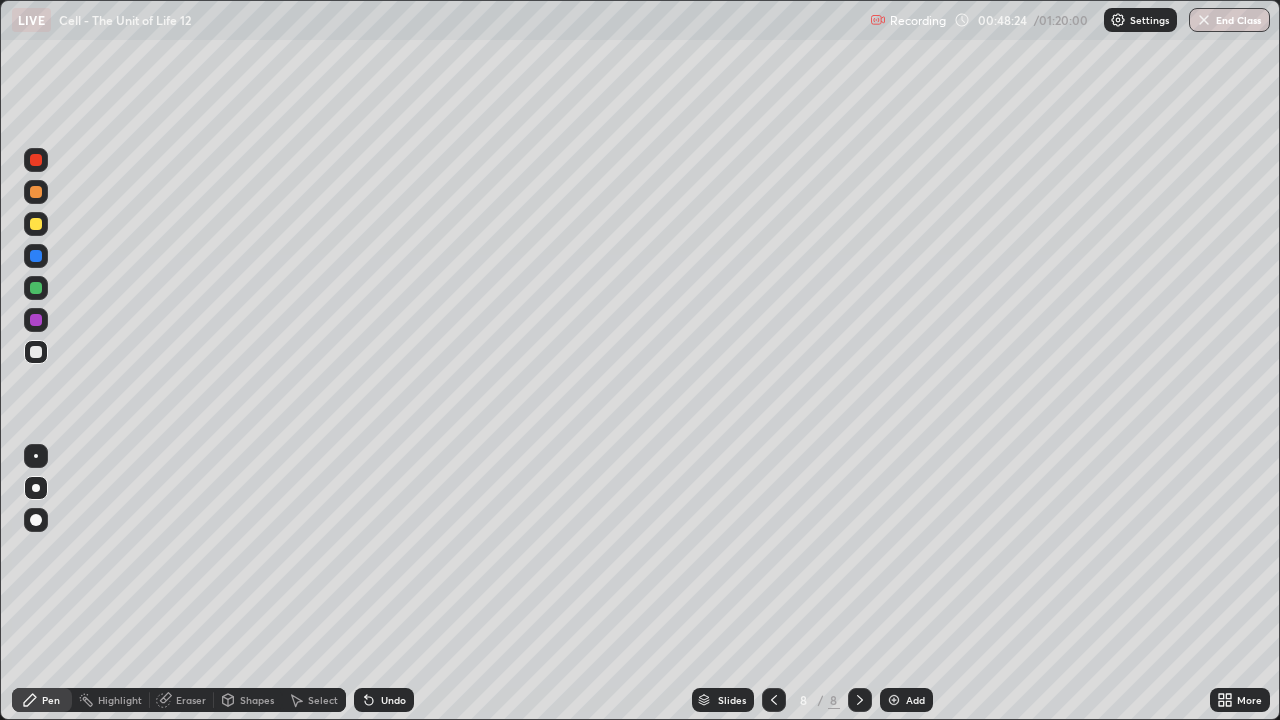 click on "Undo" at bounding box center (393, 700) 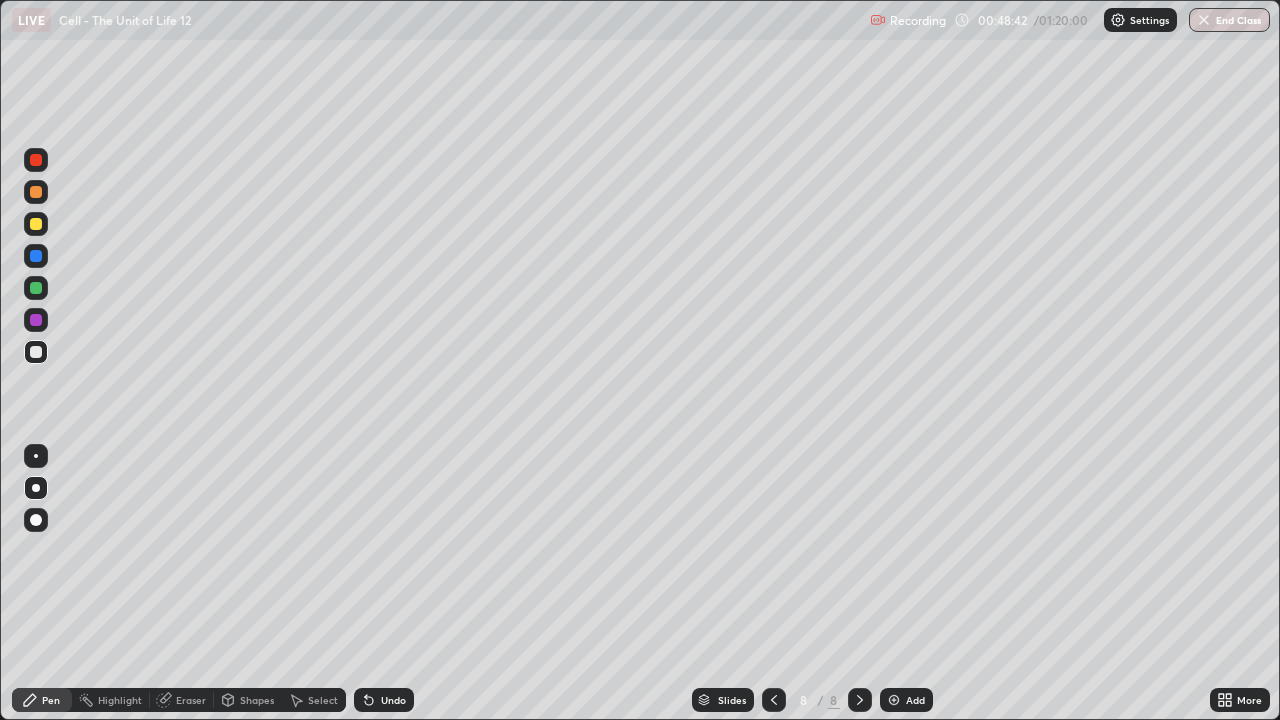 click on "Undo" at bounding box center (393, 700) 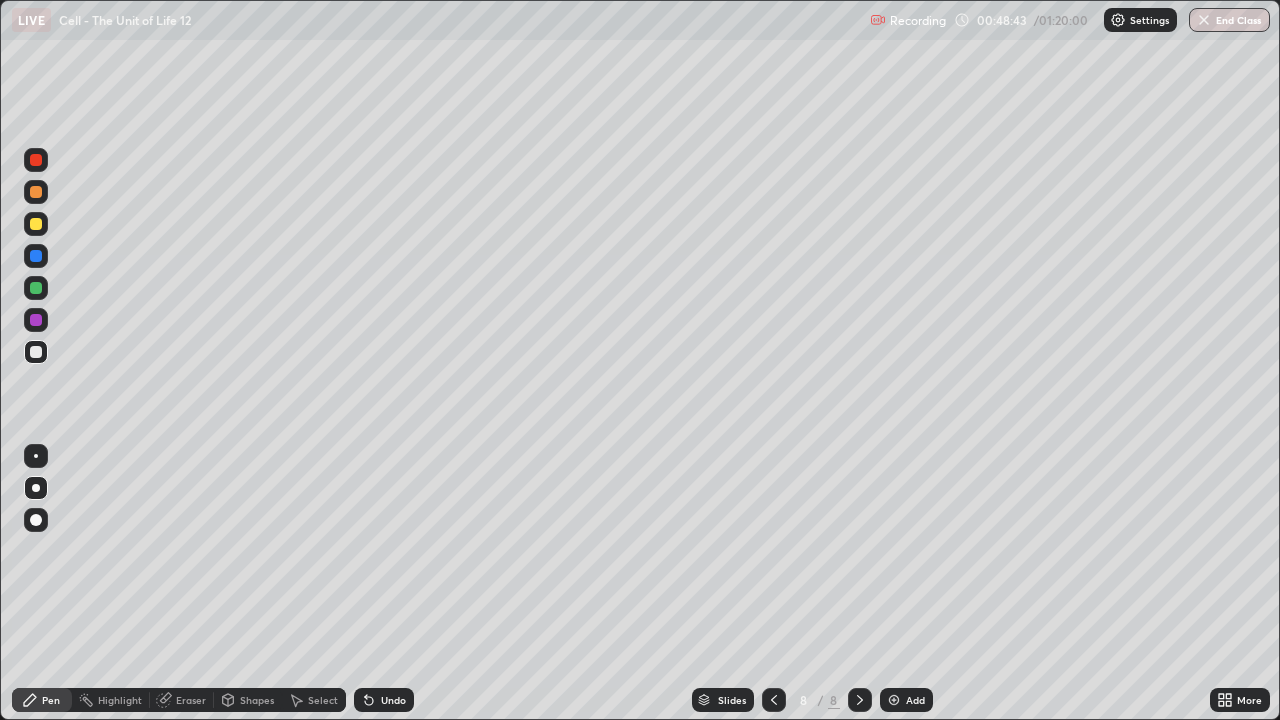 click on "Undo" at bounding box center (393, 700) 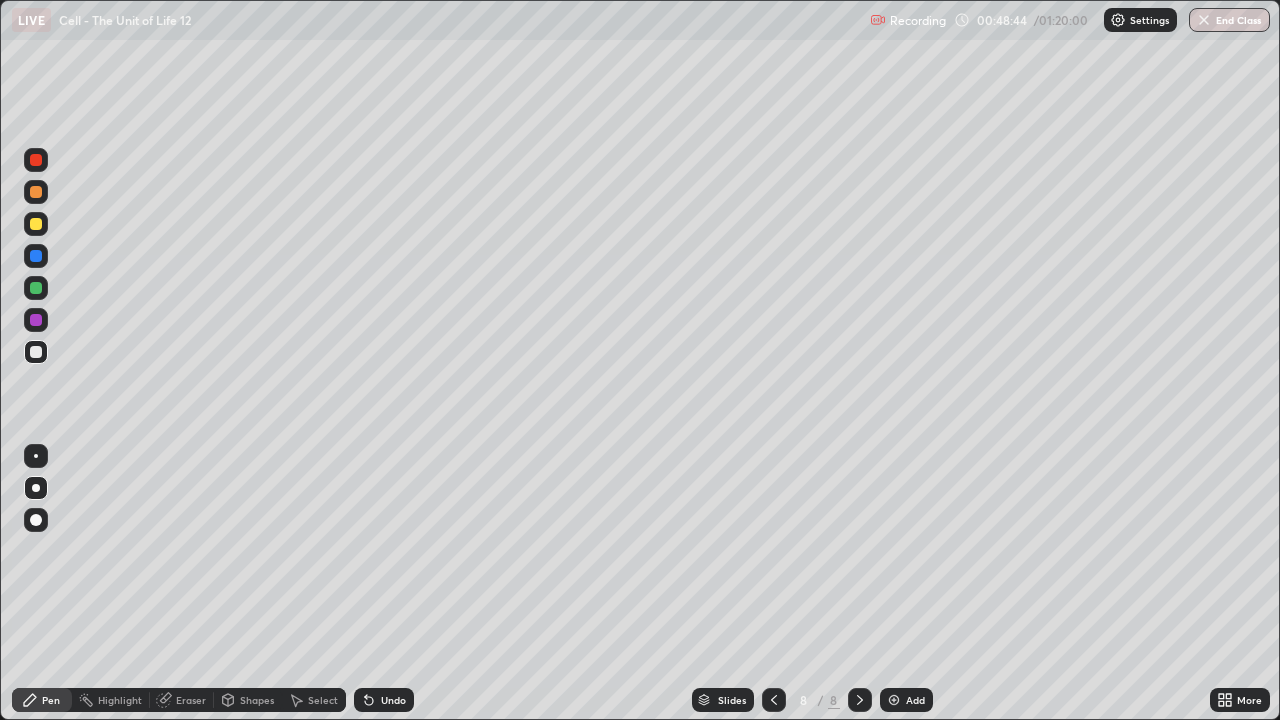 click on "Undo" at bounding box center [384, 700] 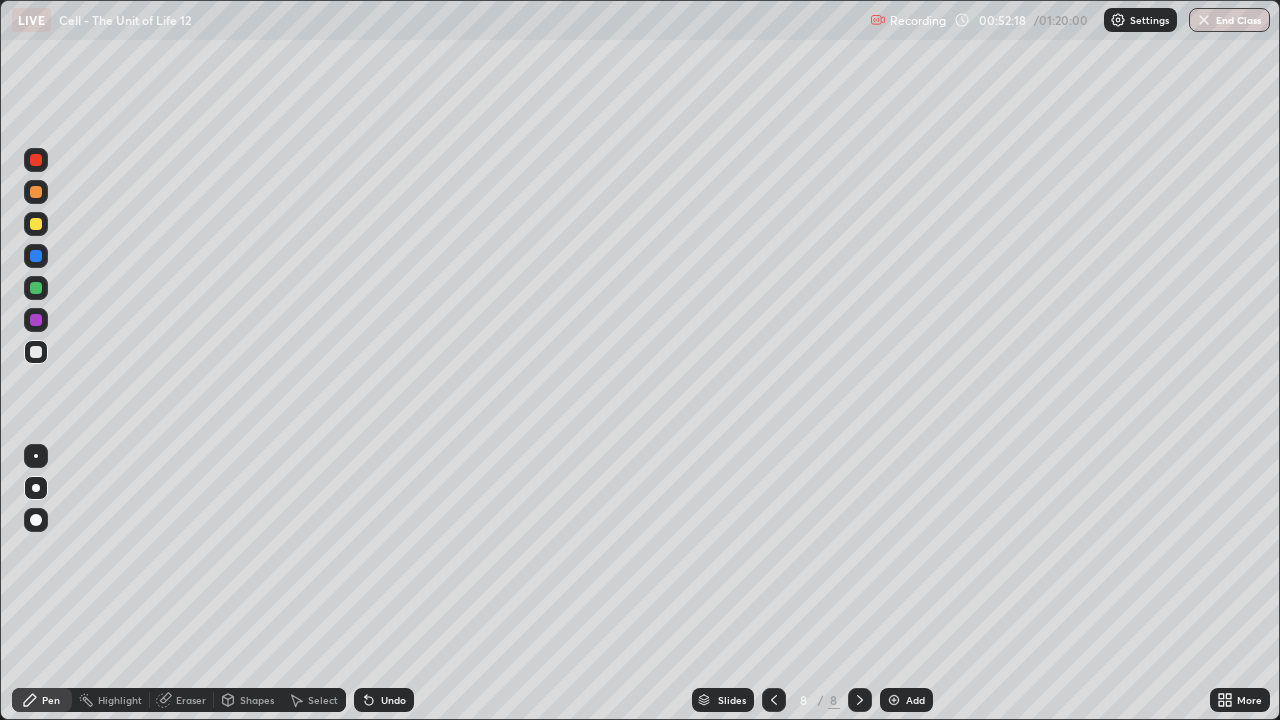 click on "Add" at bounding box center (906, 700) 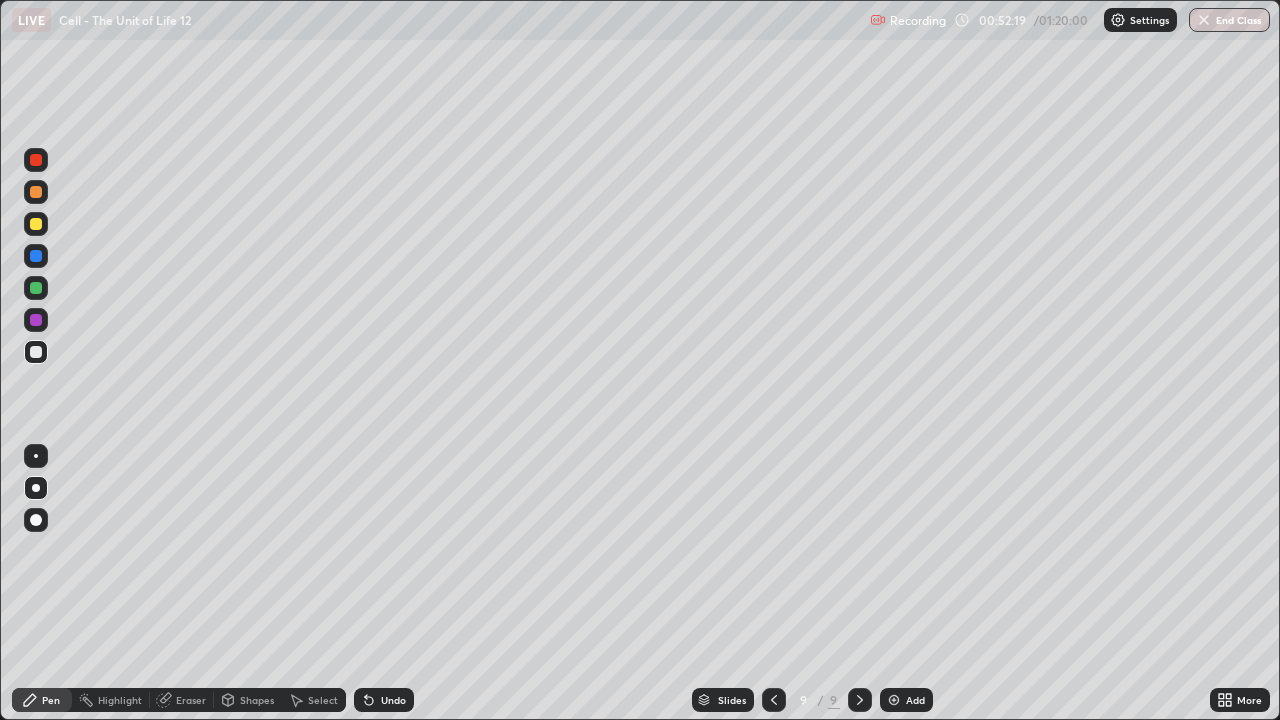 click at bounding box center (36, 224) 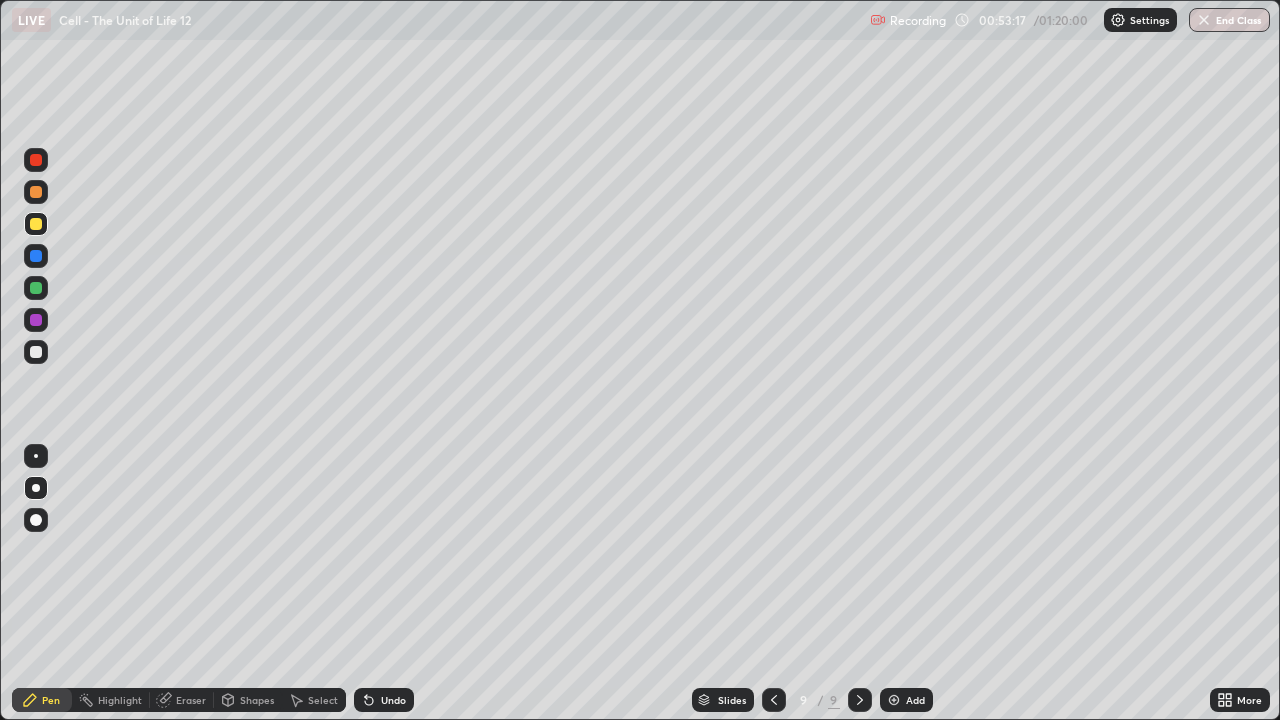 click on "Undo" at bounding box center (393, 700) 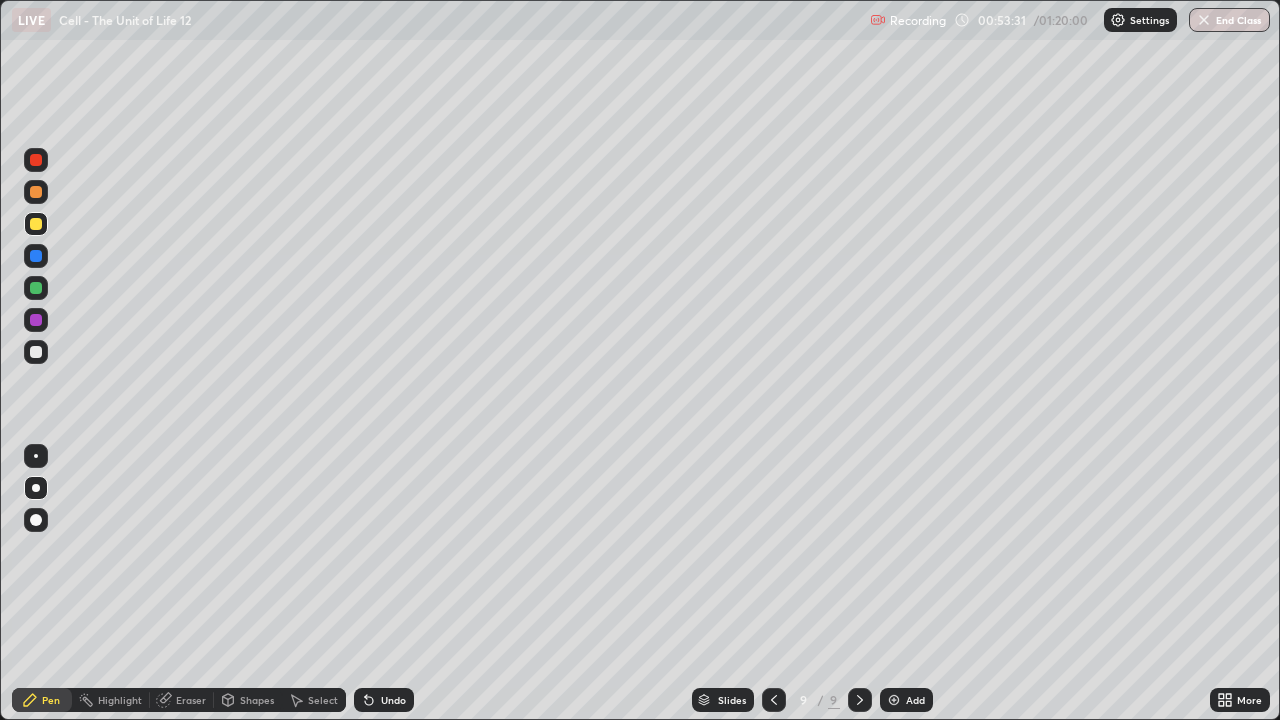 click at bounding box center [36, 352] 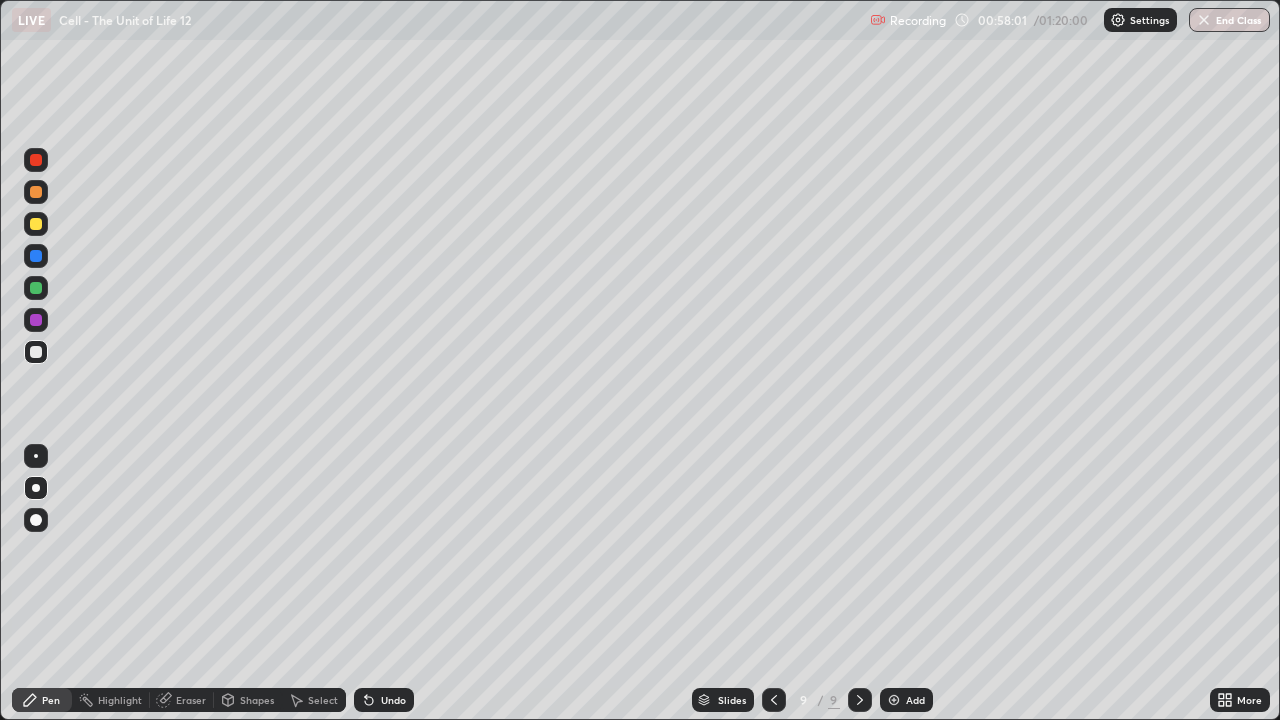 click at bounding box center [894, 700] 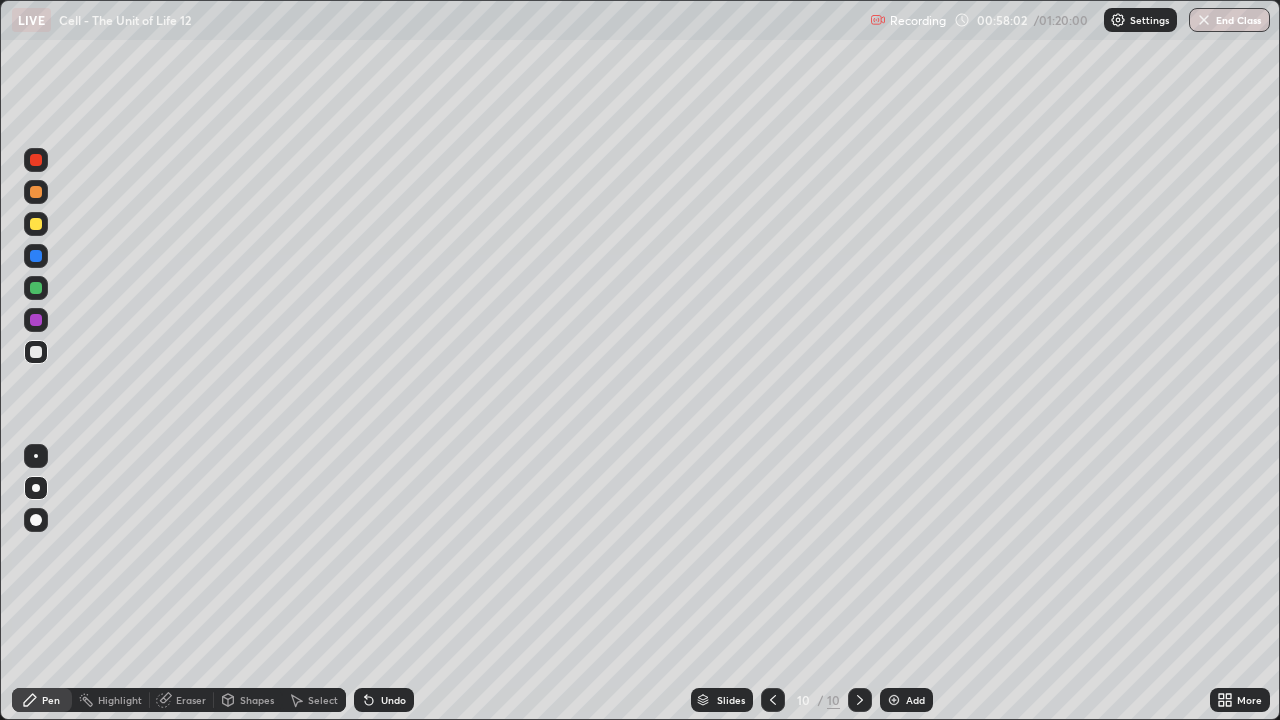 click at bounding box center [36, 224] 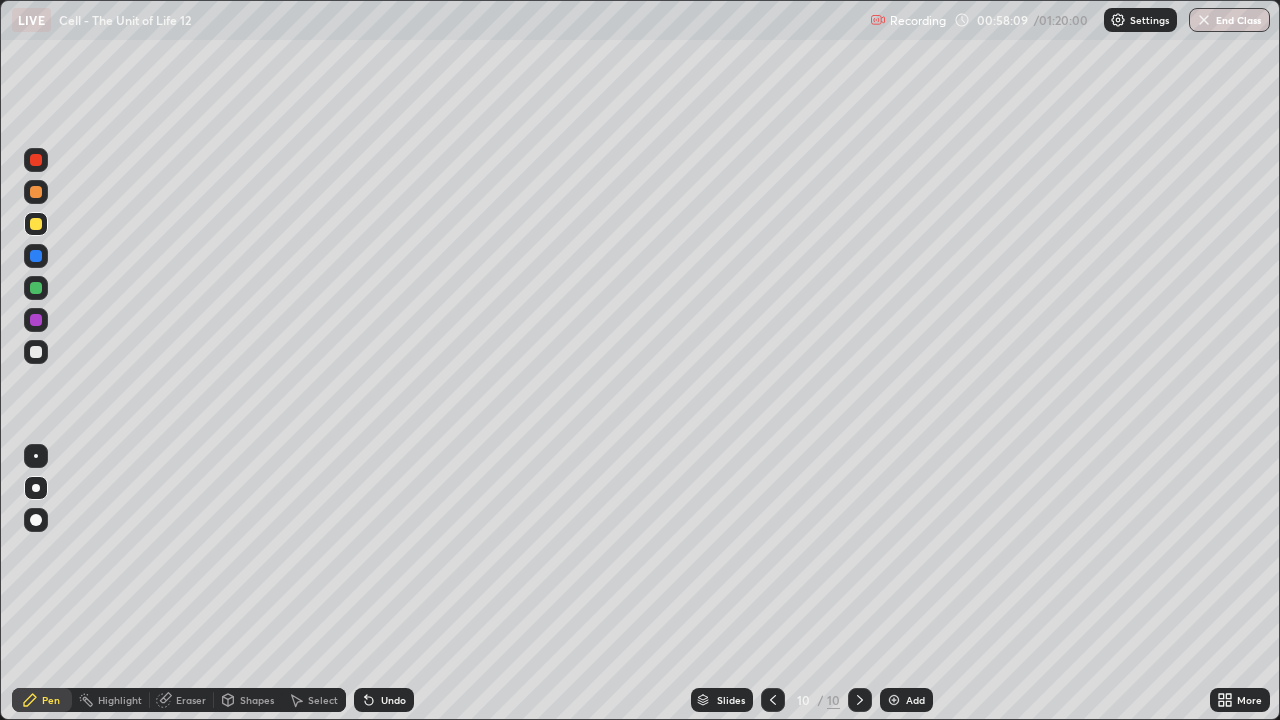 click at bounding box center [36, 352] 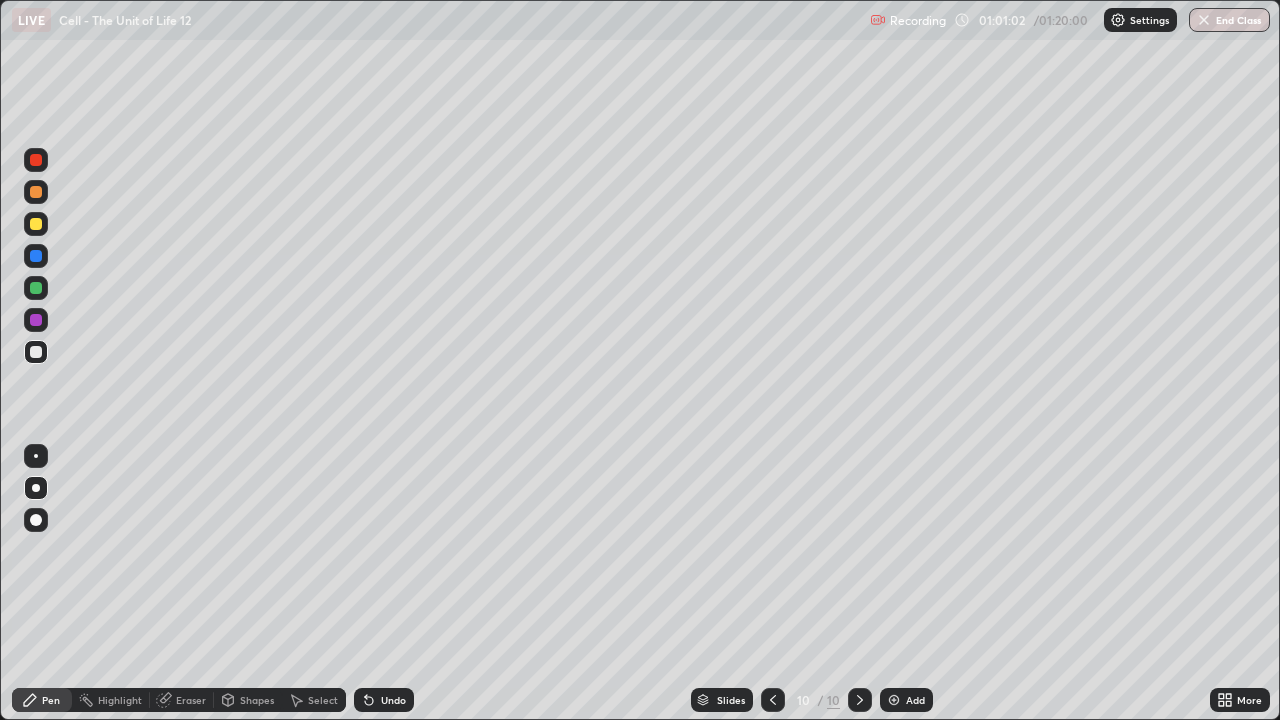 click at bounding box center [36, 224] 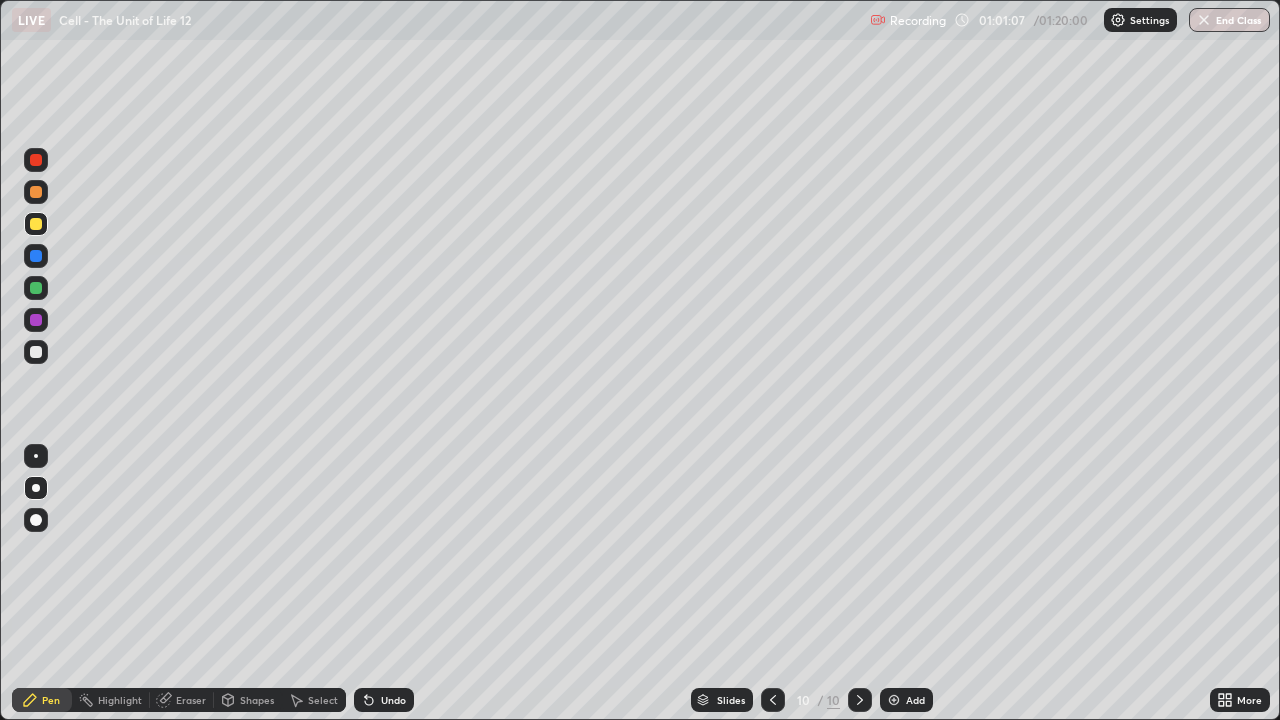 click at bounding box center [36, 352] 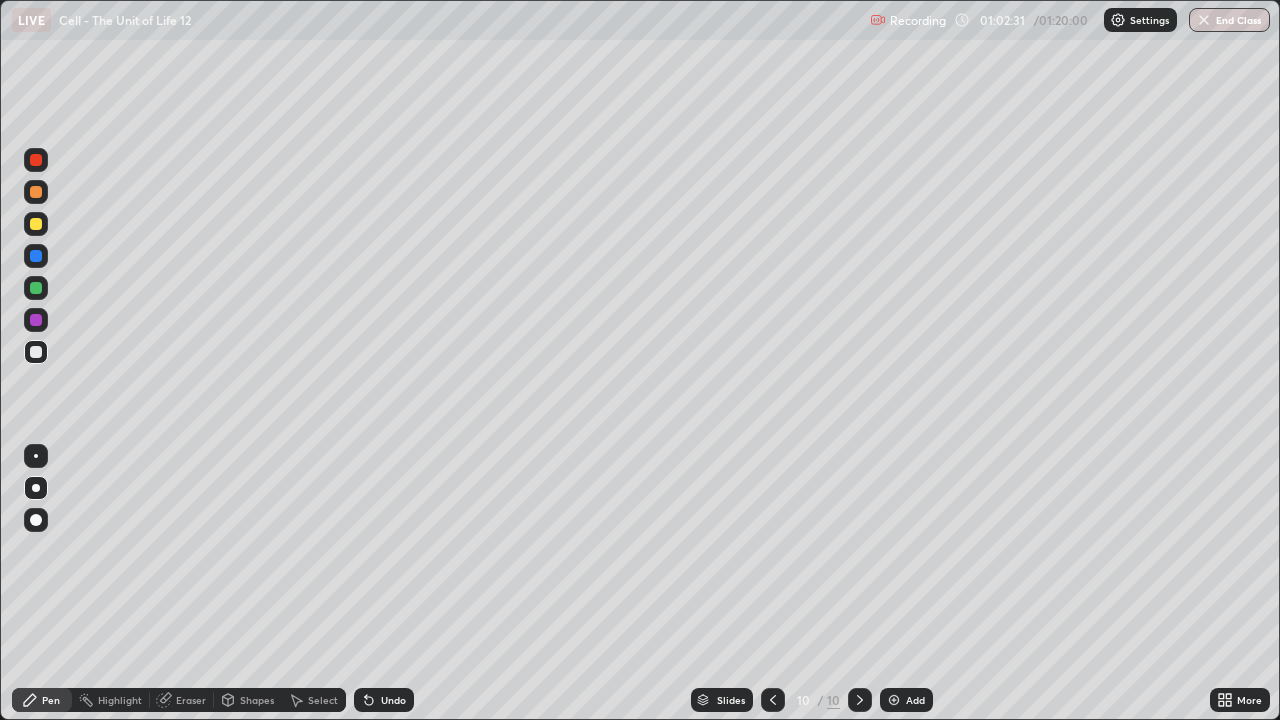 click on "Add" at bounding box center [915, 700] 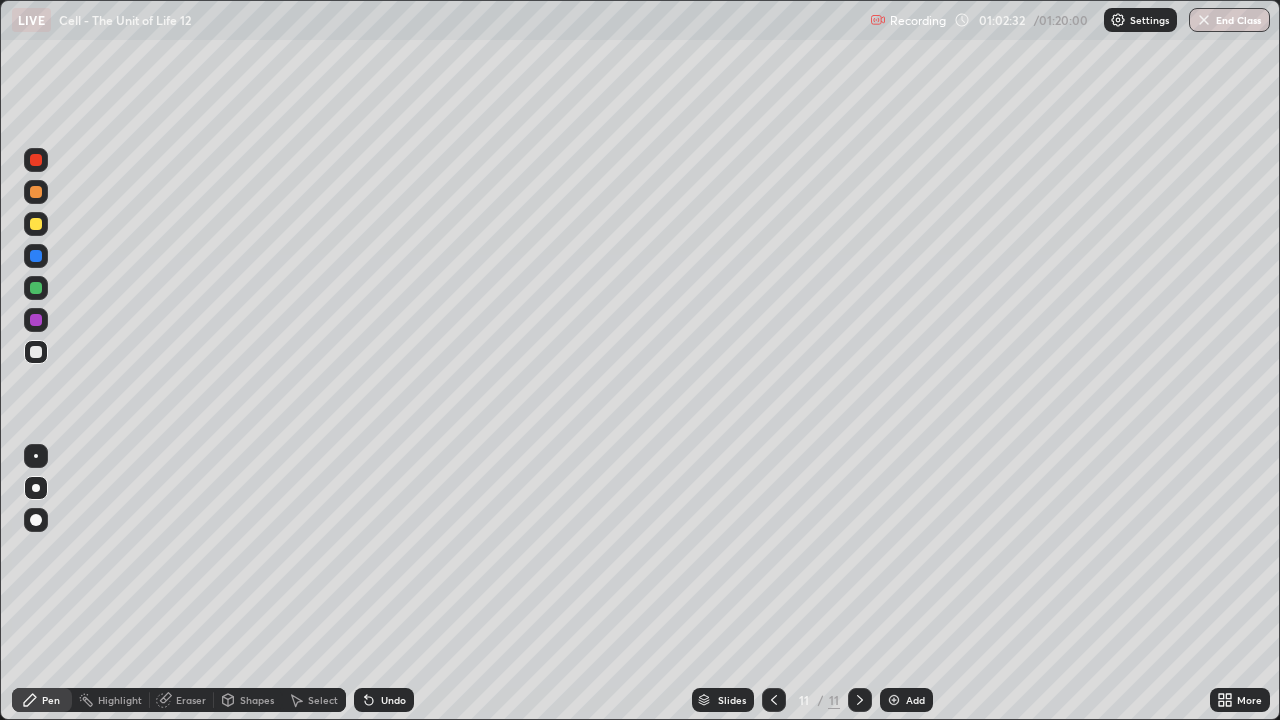 click at bounding box center [36, 224] 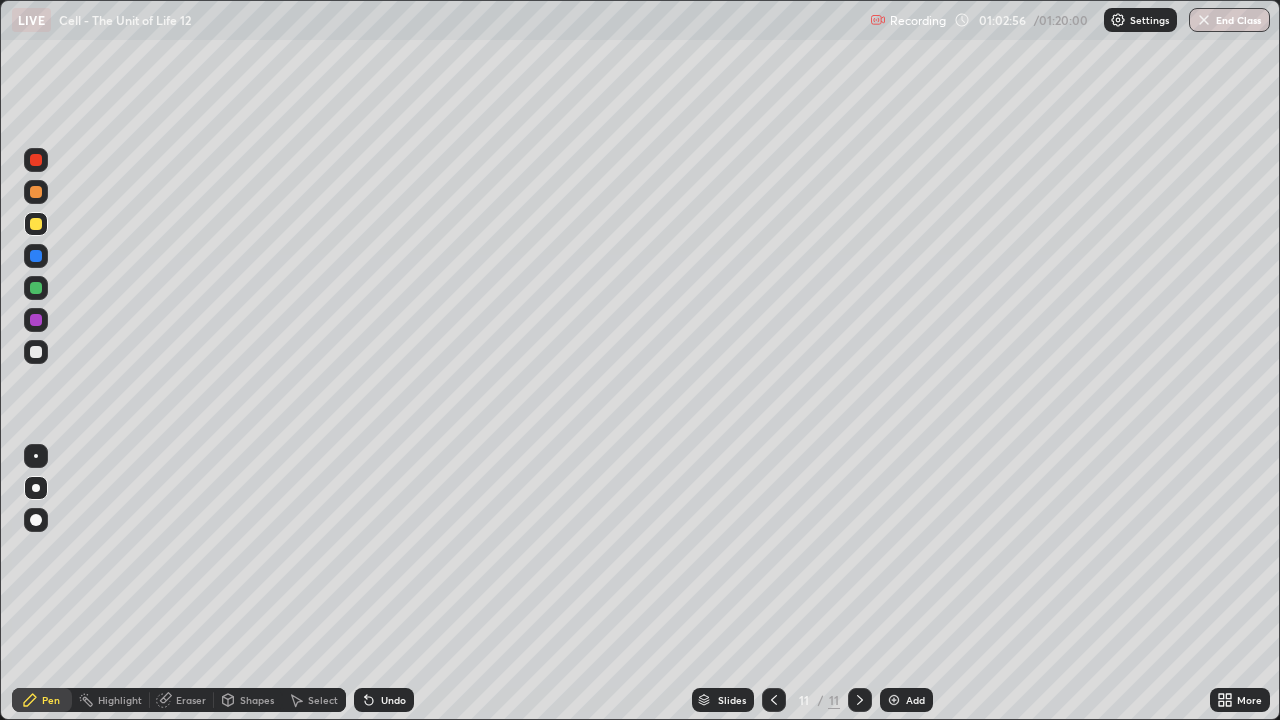 click on "Undo" at bounding box center [393, 700] 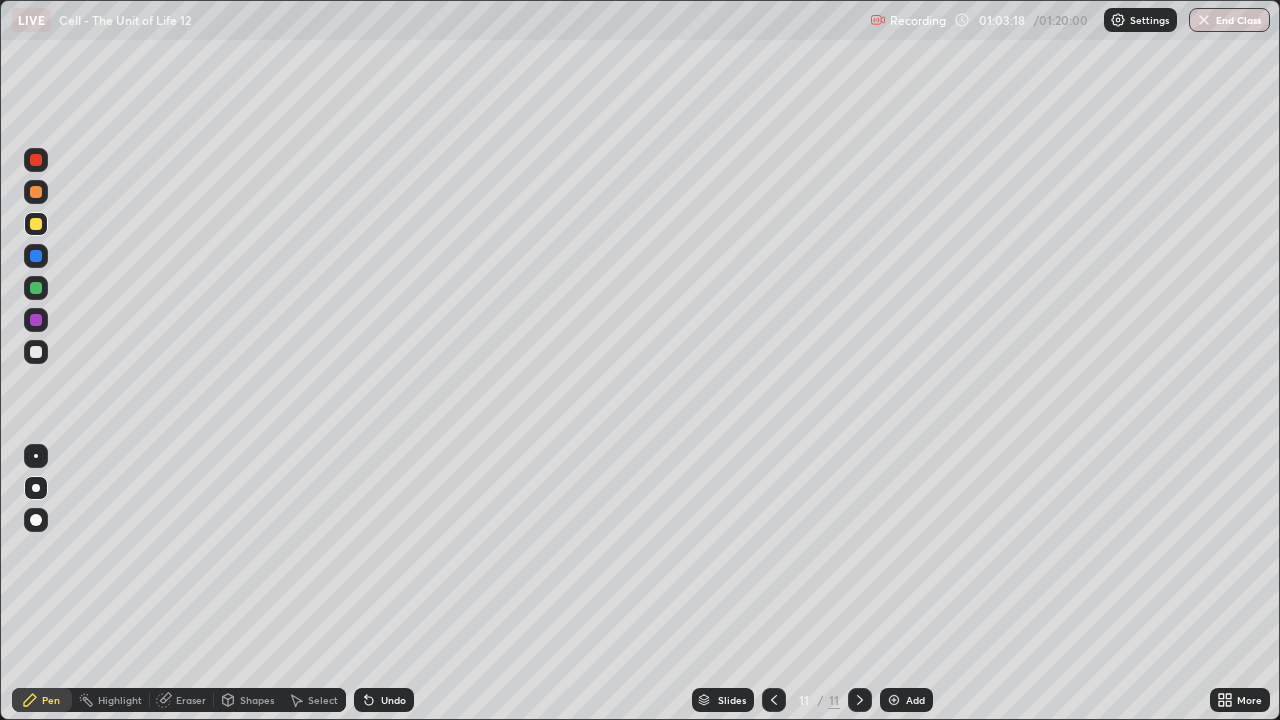 click on "Add" at bounding box center (906, 700) 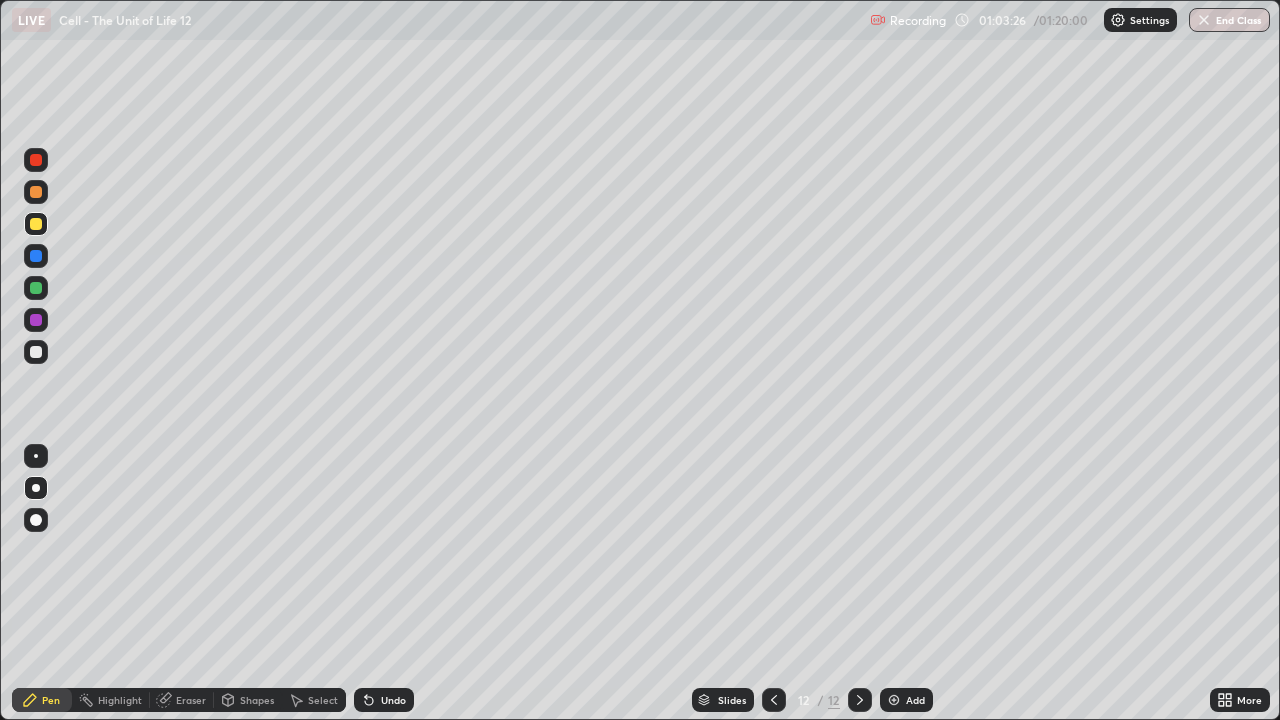 click at bounding box center [36, 352] 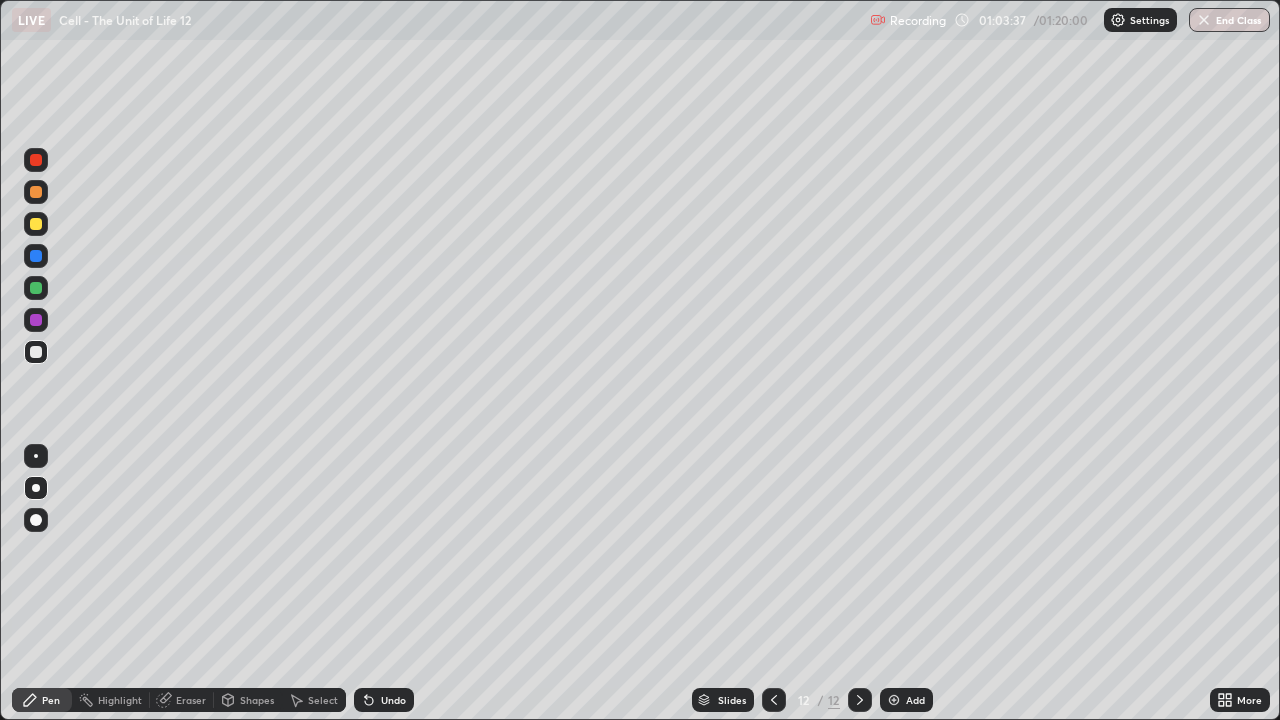 click 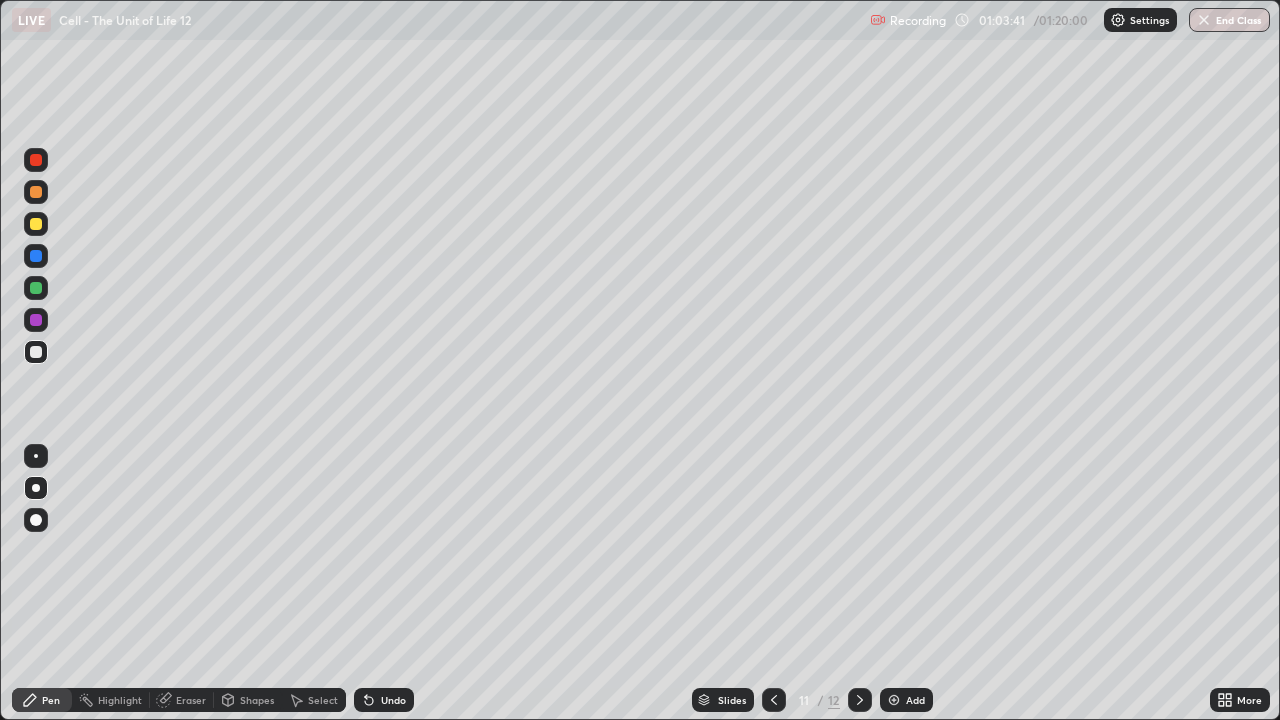 click 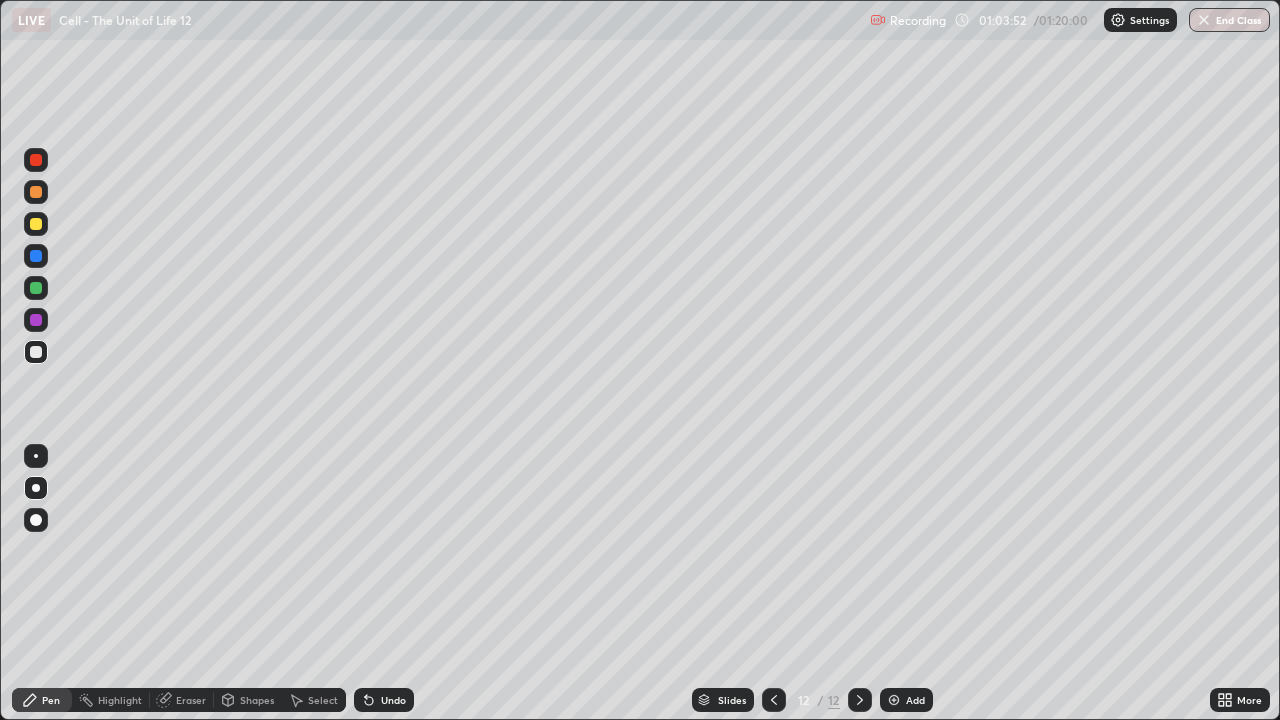 click on "Undo" at bounding box center (393, 700) 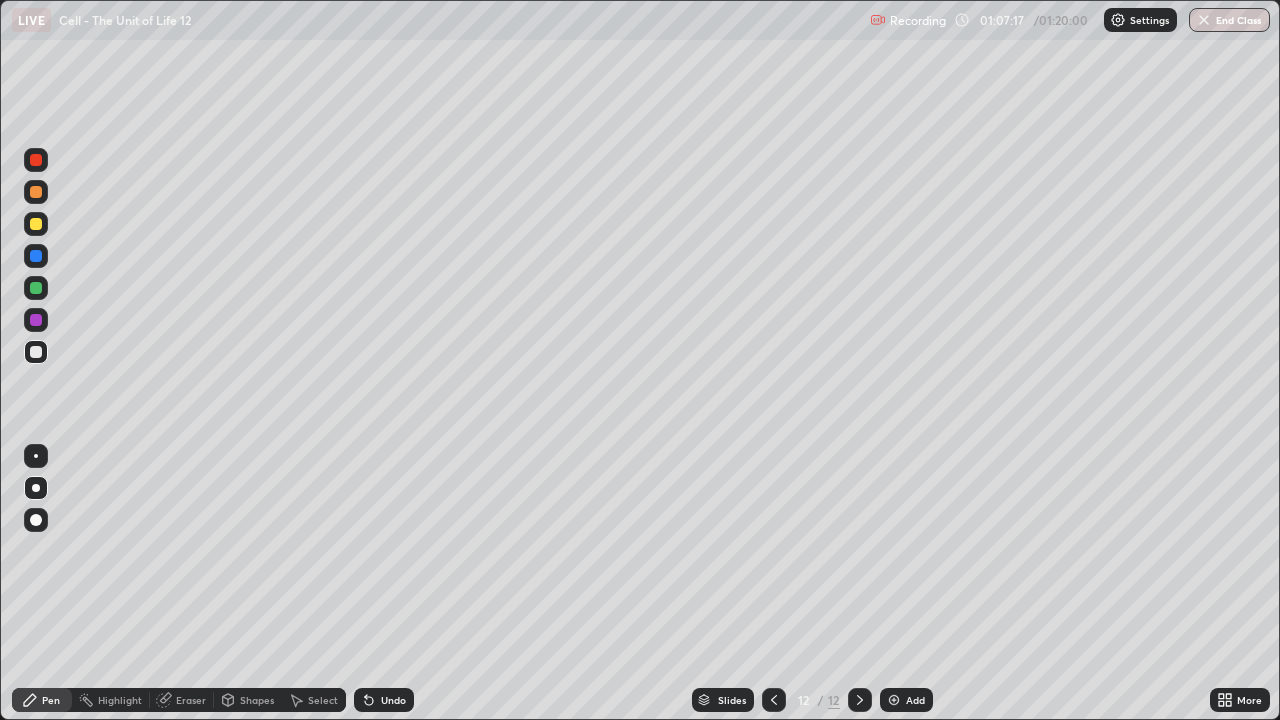 click at bounding box center [36, 224] 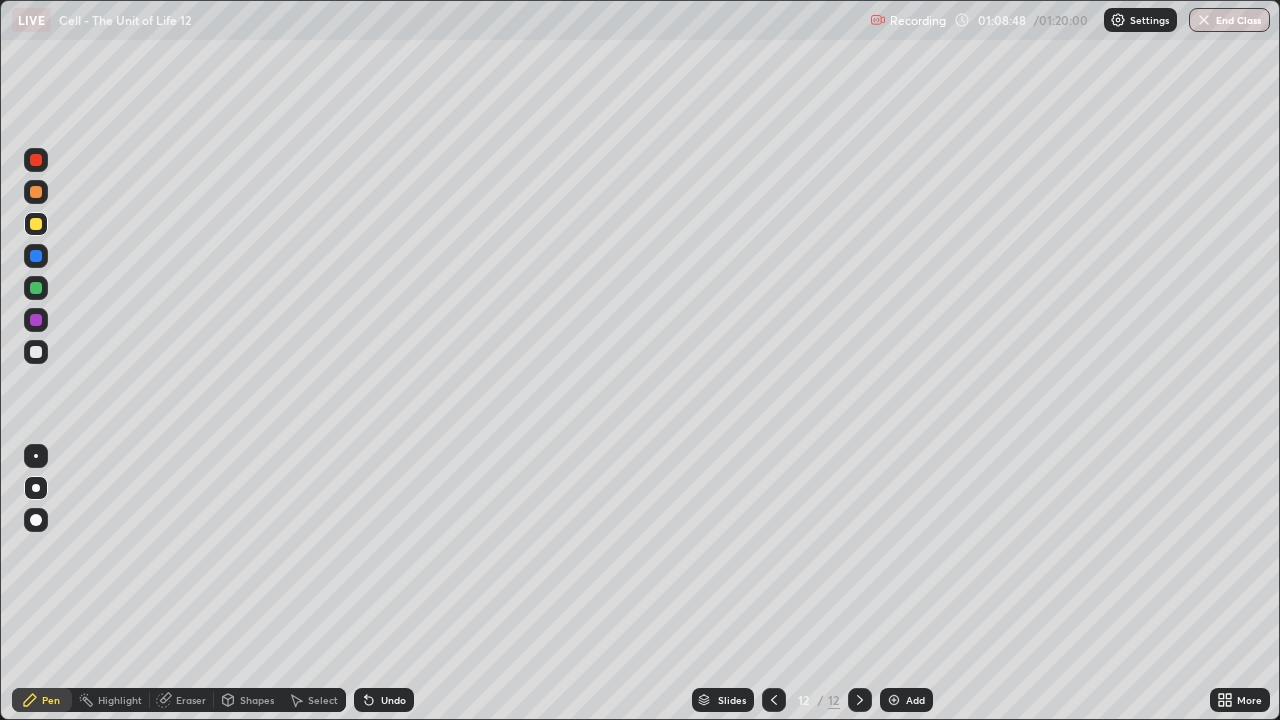 click on "Undo" at bounding box center (393, 700) 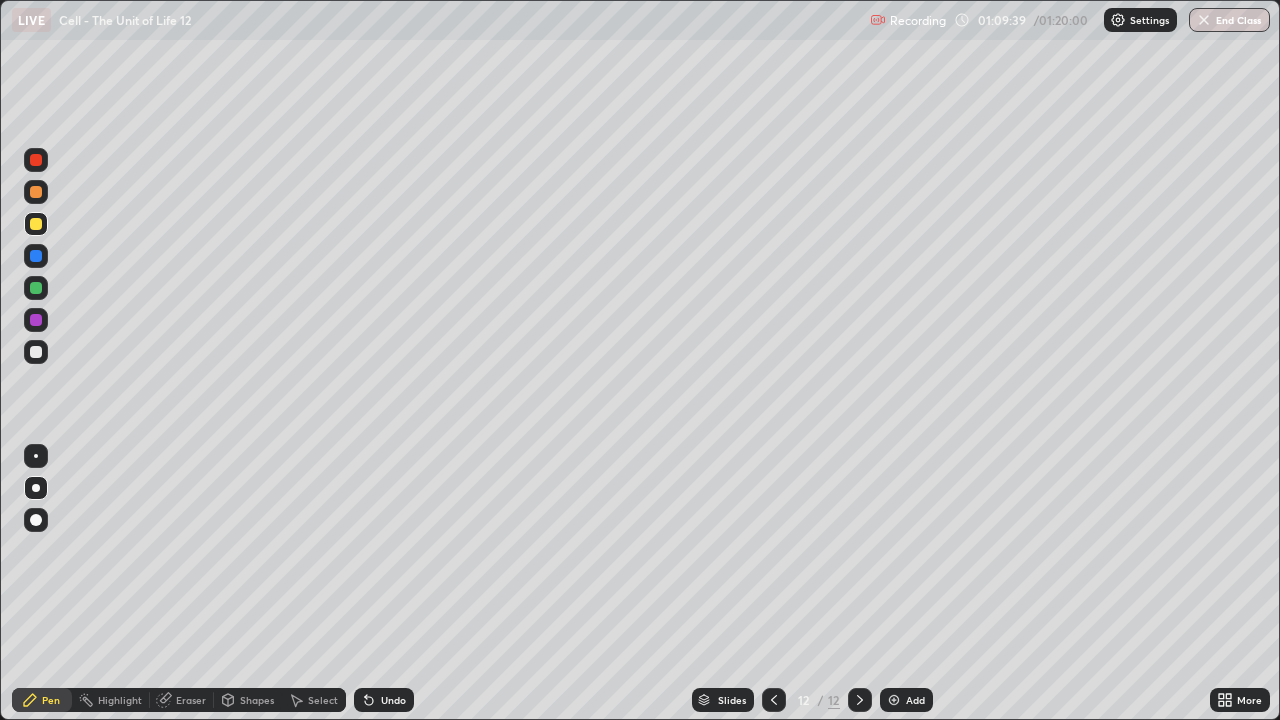 click on "Add" at bounding box center [906, 700] 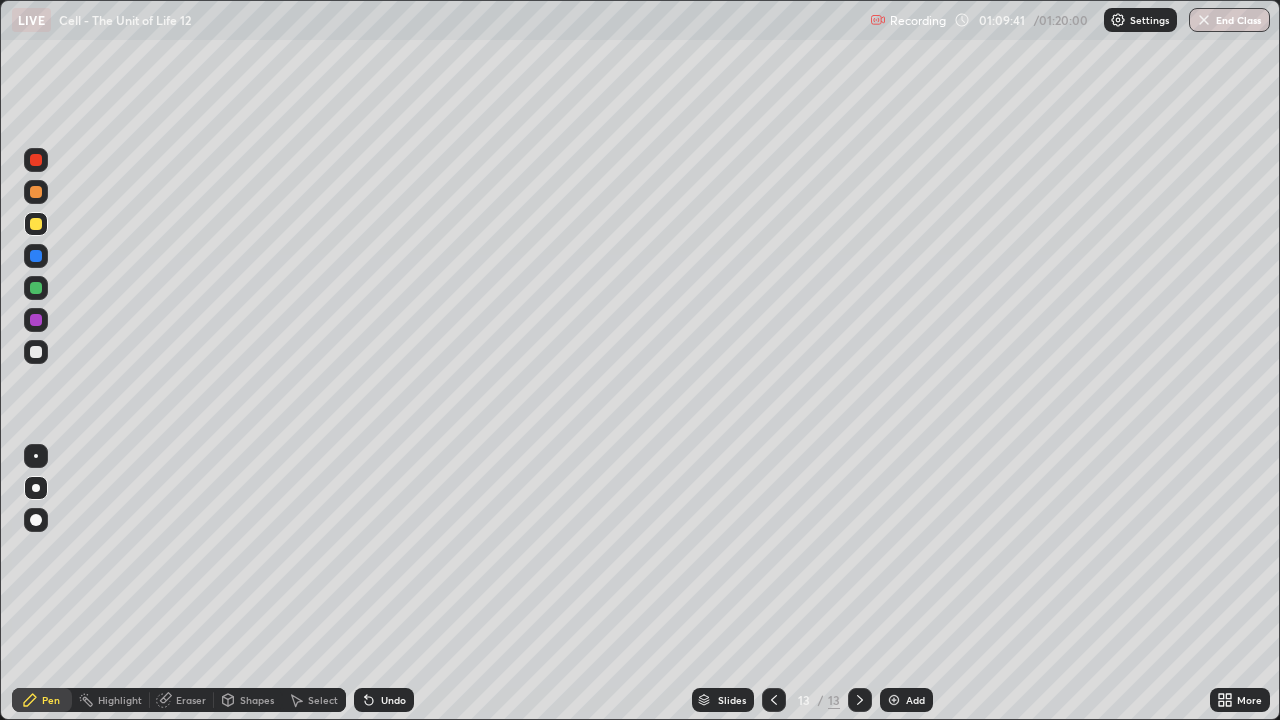 click at bounding box center (36, 224) 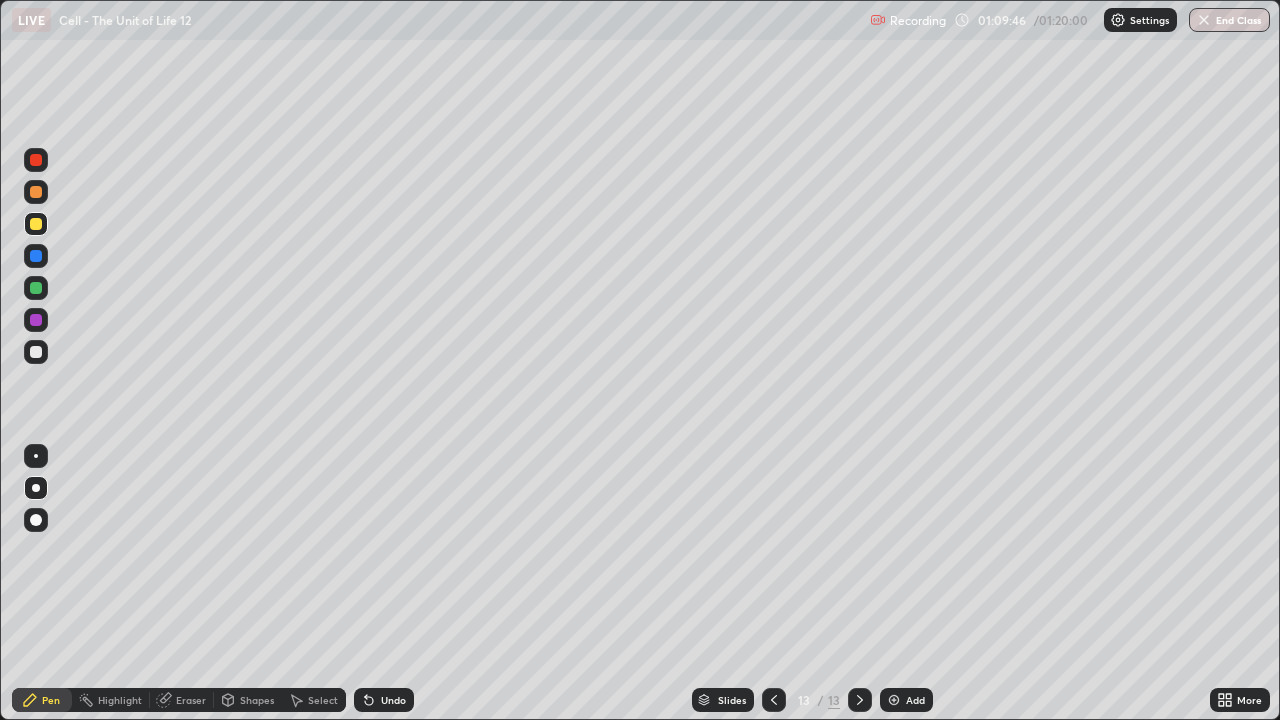 click at bounding box center [36, 352] 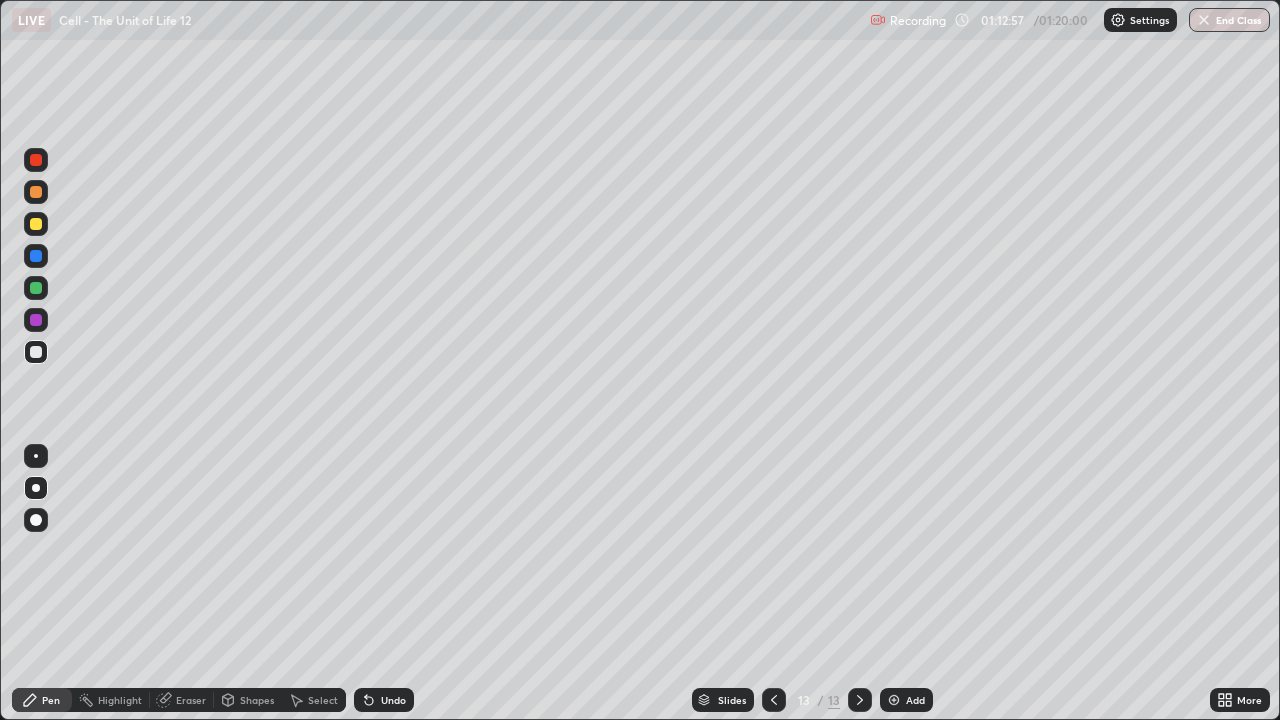 click 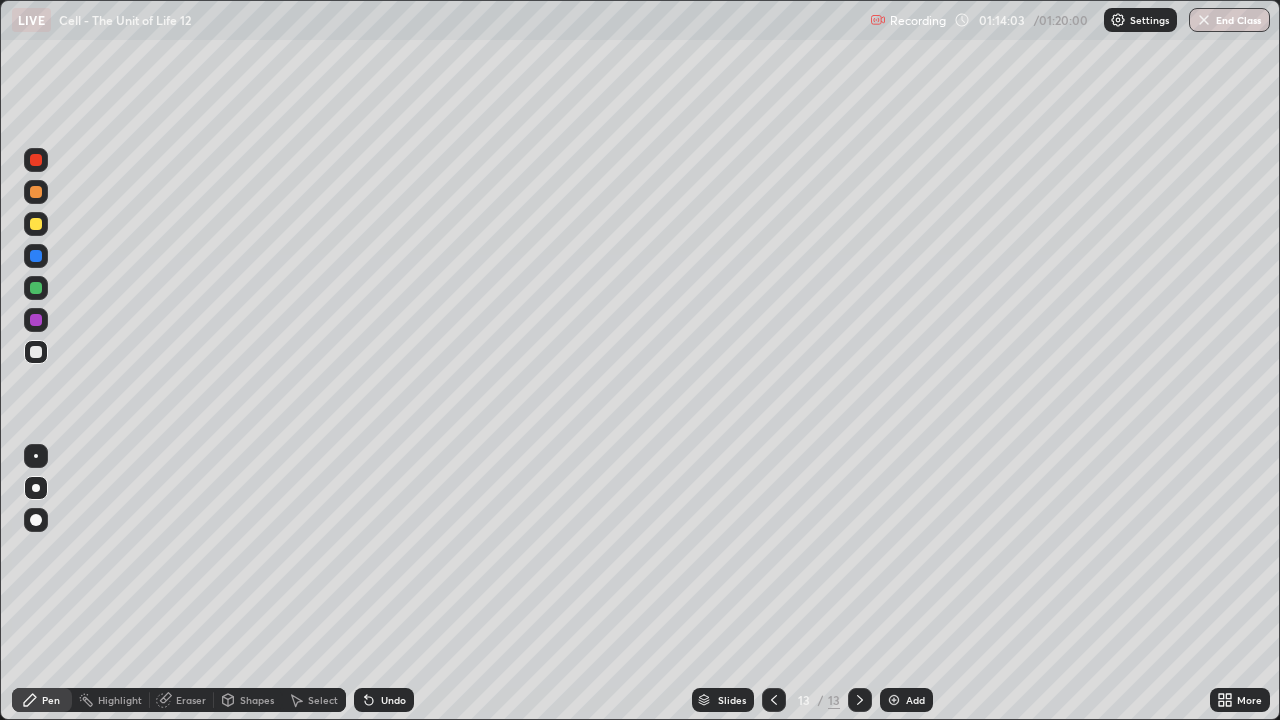 click at bounding box center [894, 700] 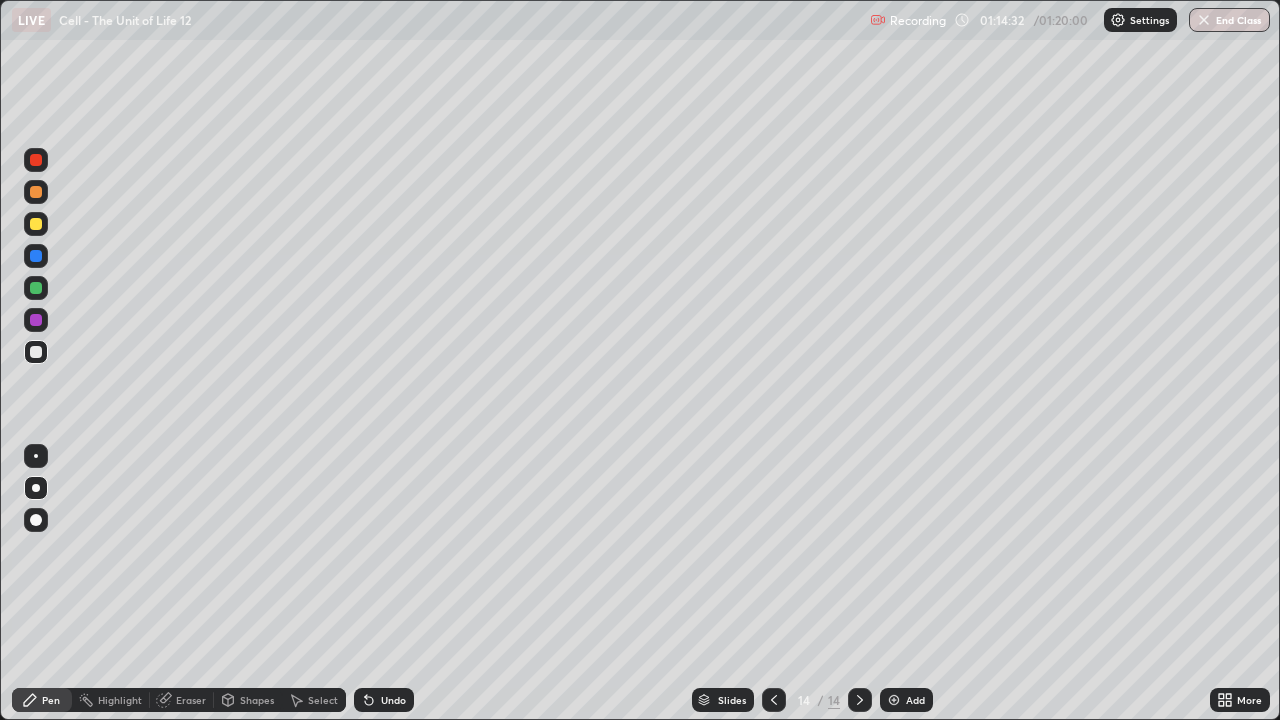 click at bounding box center (36, 224) 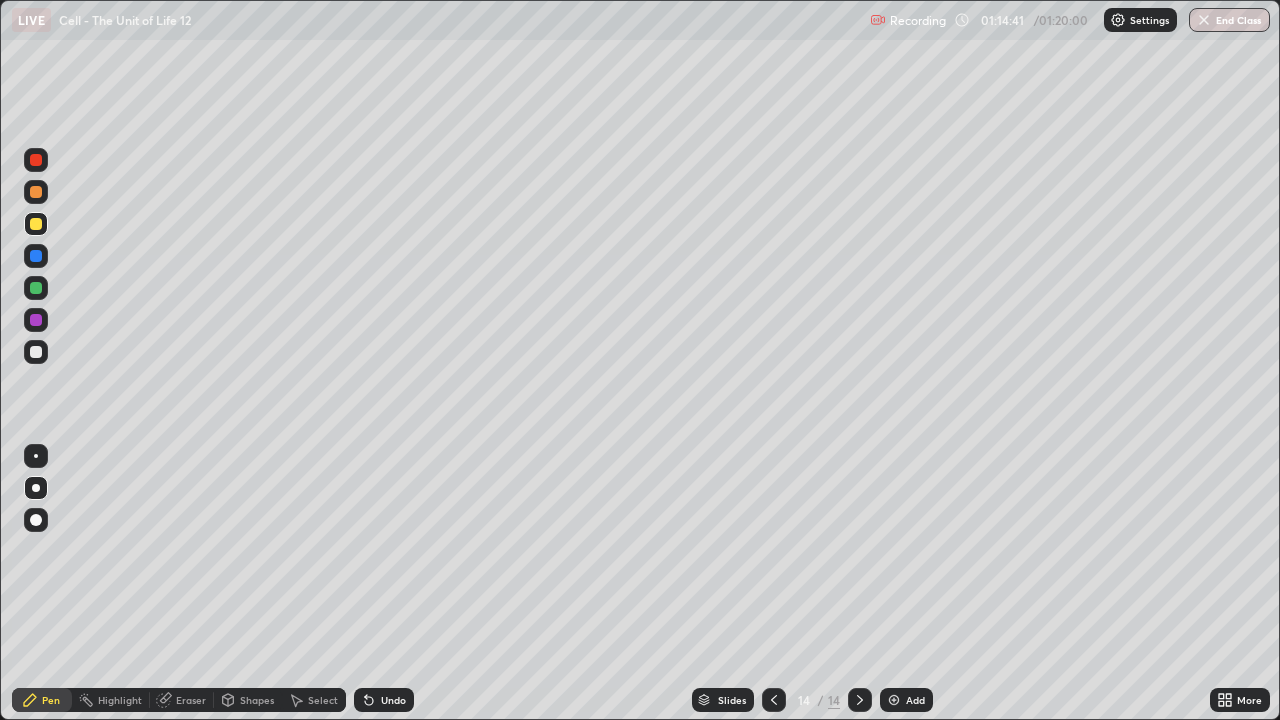 click at bounding box center [36, 352] 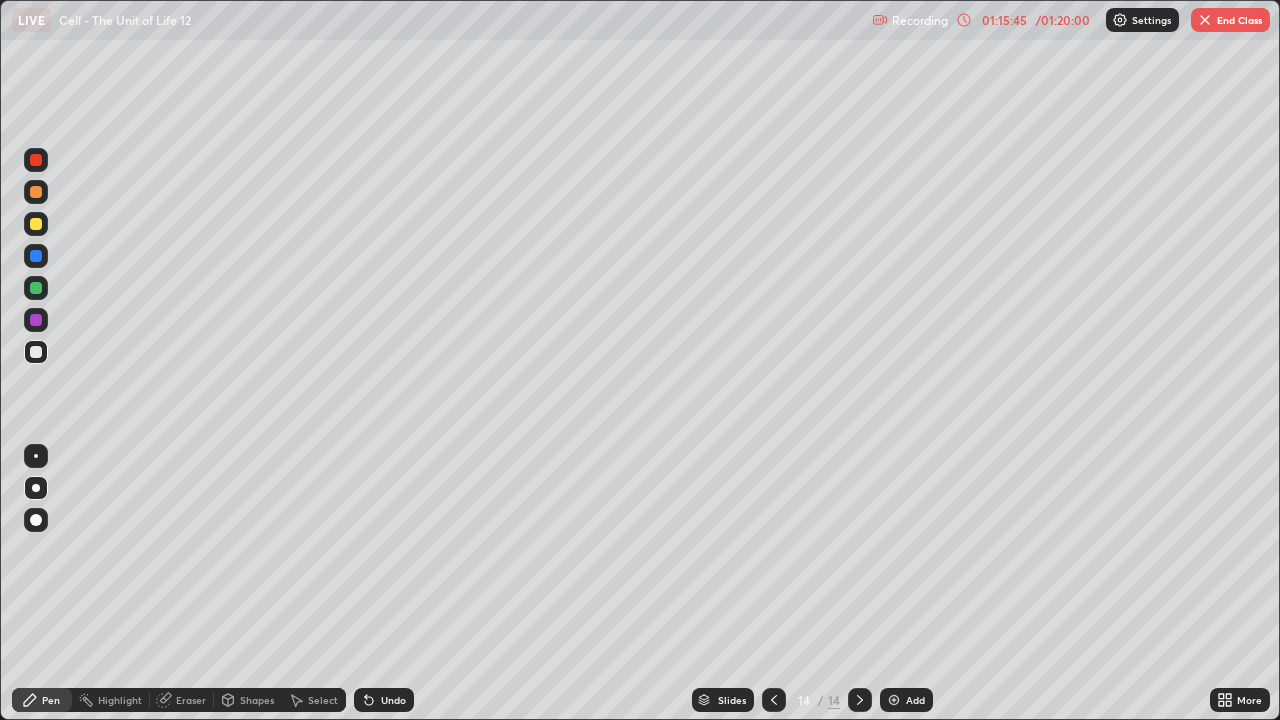 click at bounding box center [36, 352] 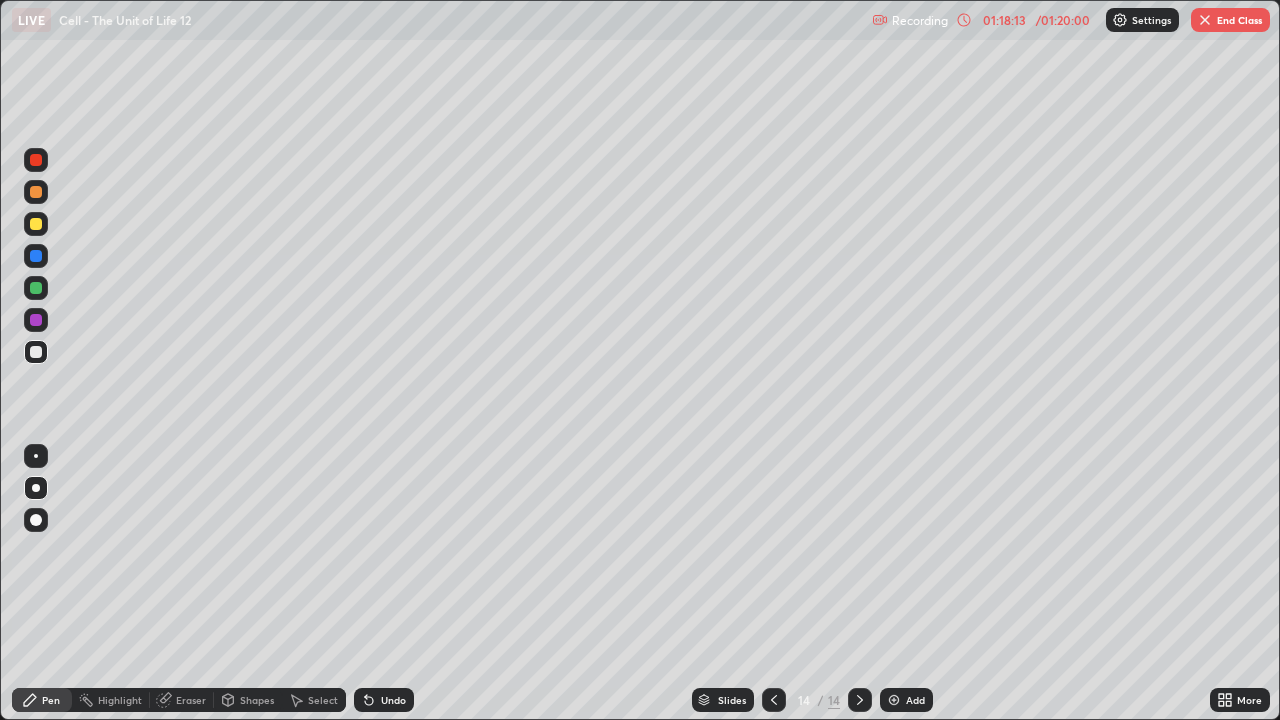 click on "Add" at bounding box center (906, 700) 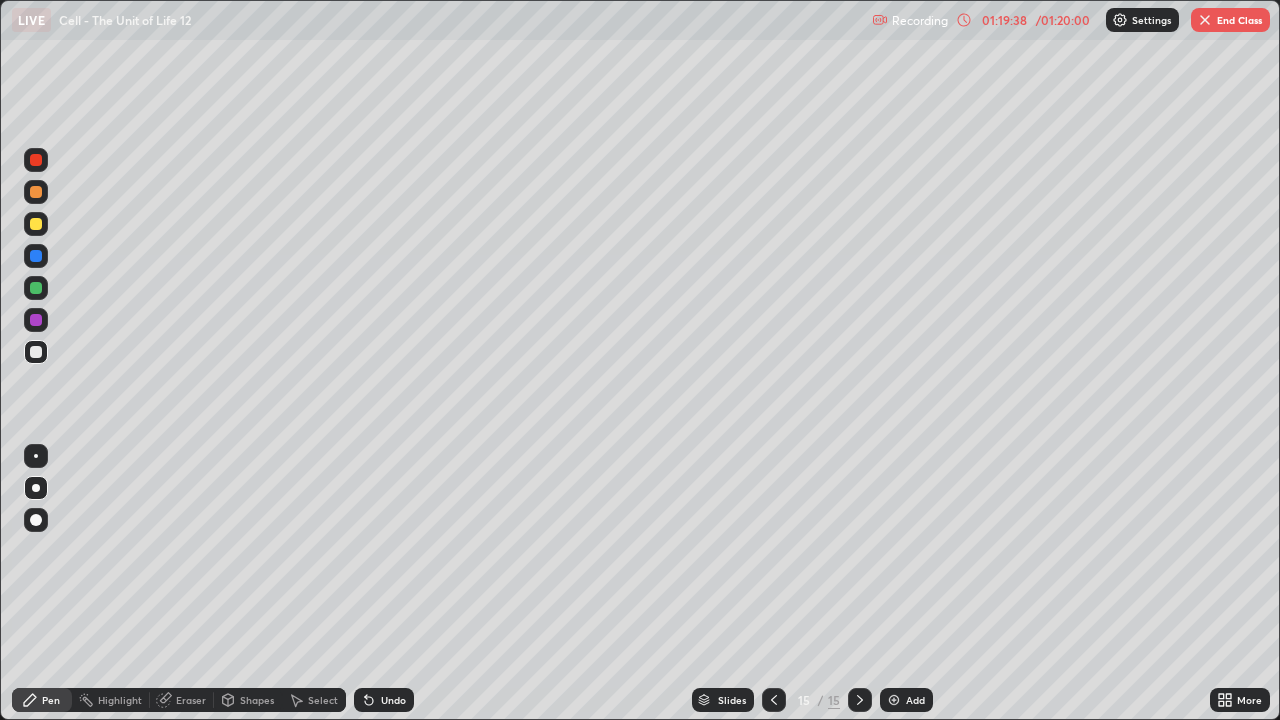 click on "Undo" at bounding box center (384, 700) 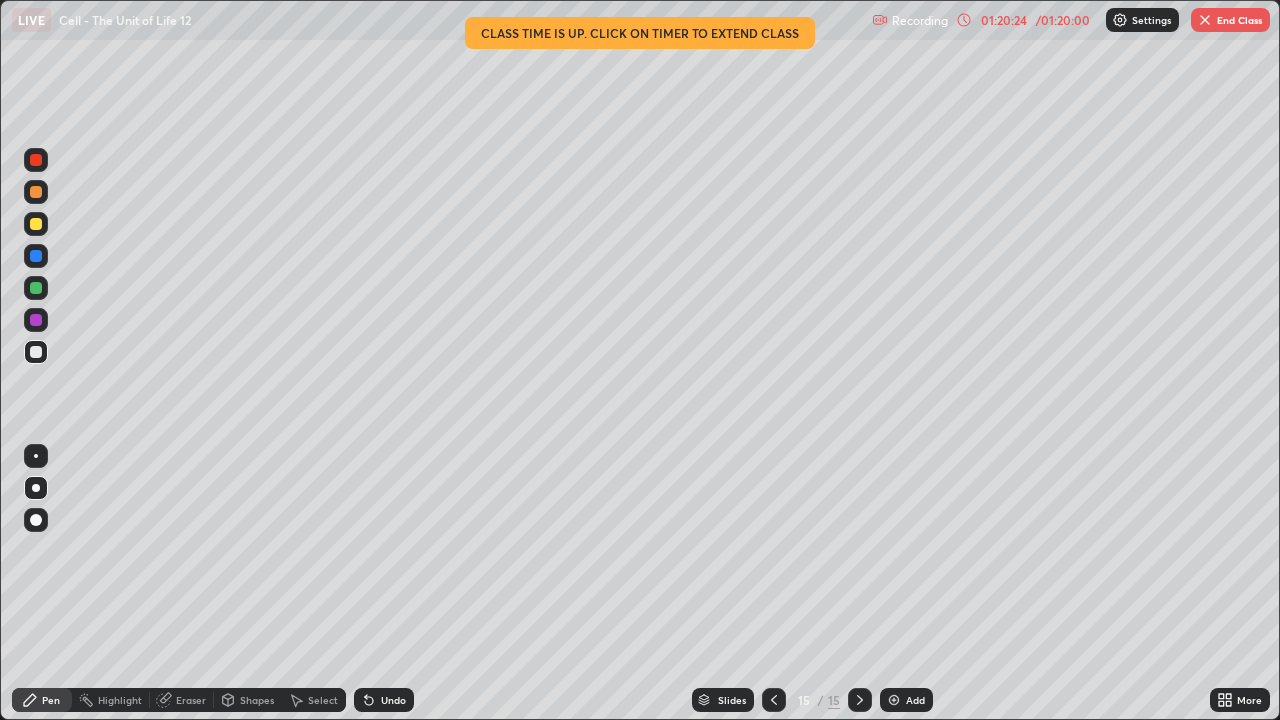 click on "End Class" at bounding box center [1230, 20] 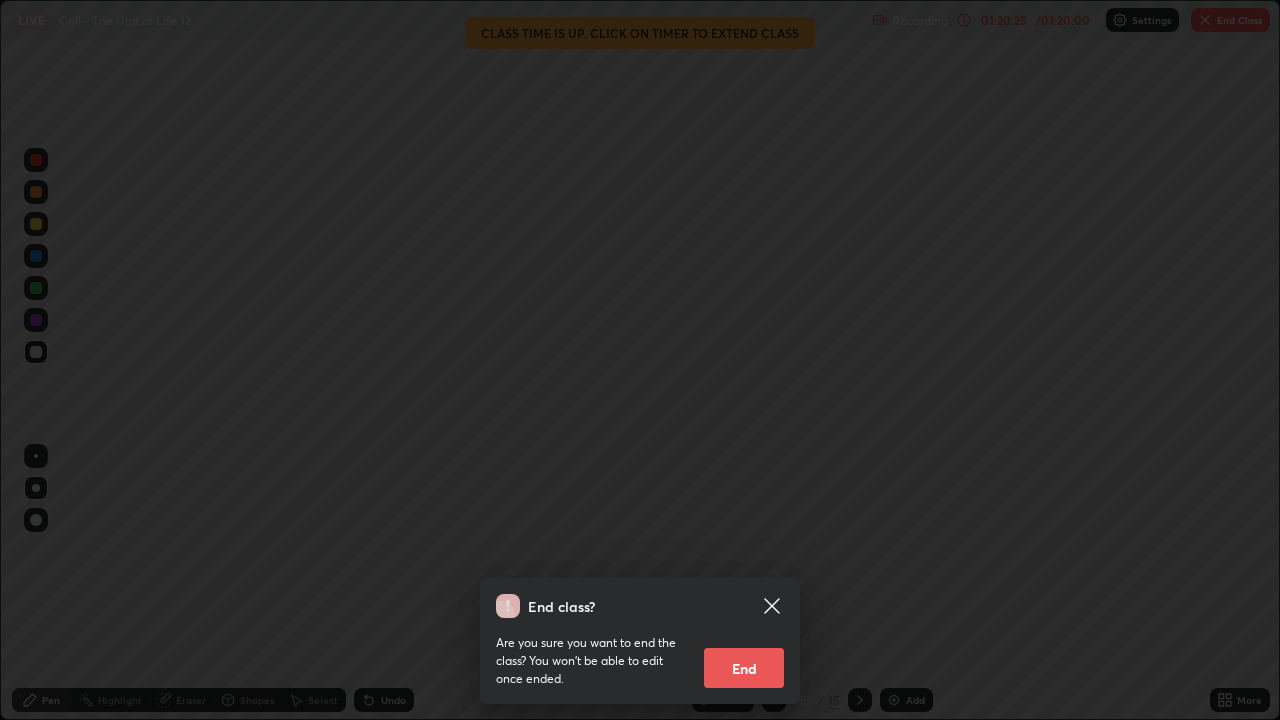 click on "End" at bounding box center [744, 668] 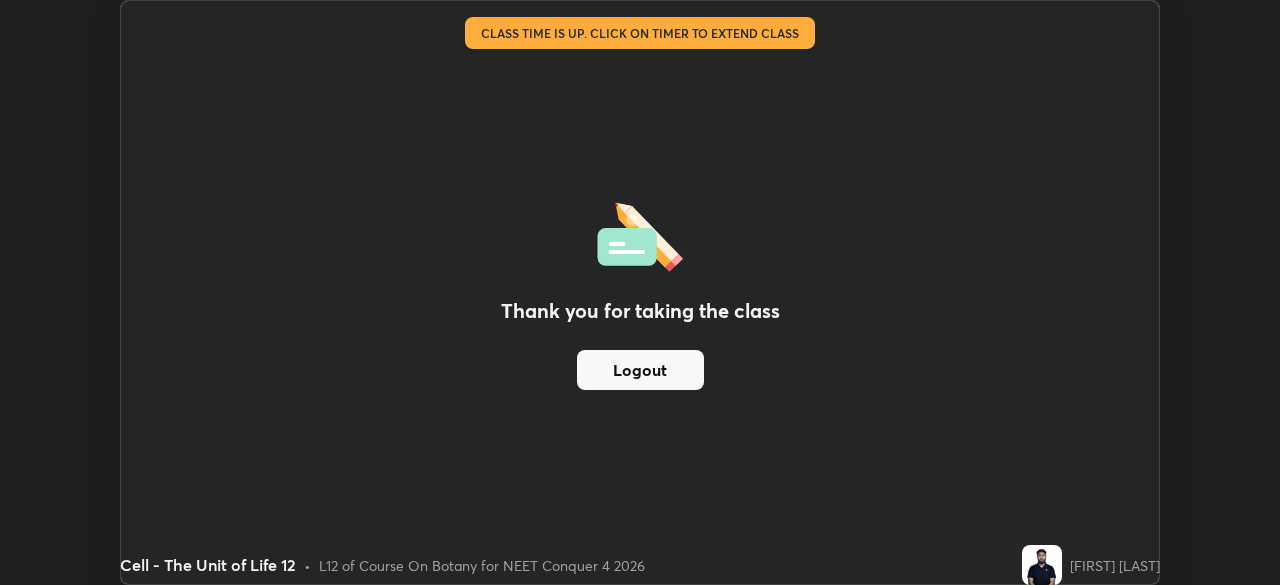 scroll, scrollTop: 585, scrollLeft: 1280, axis: both 